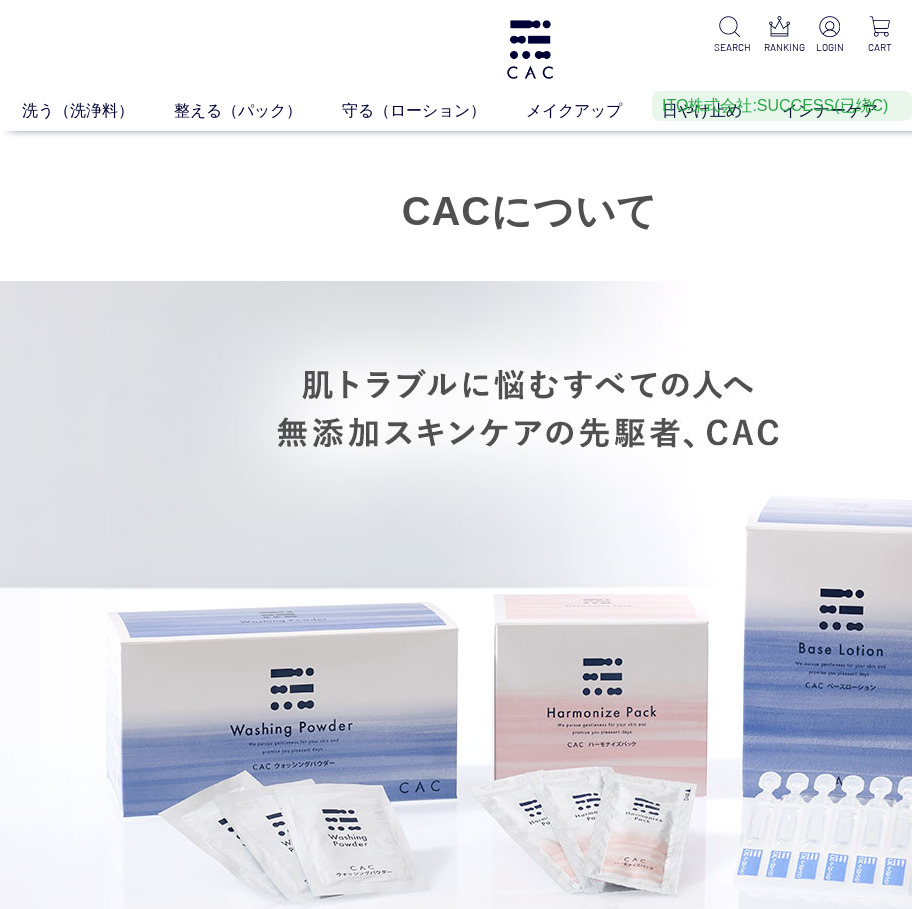 scroll, scrollTop: 0, scrollLeft: 0, axis: both 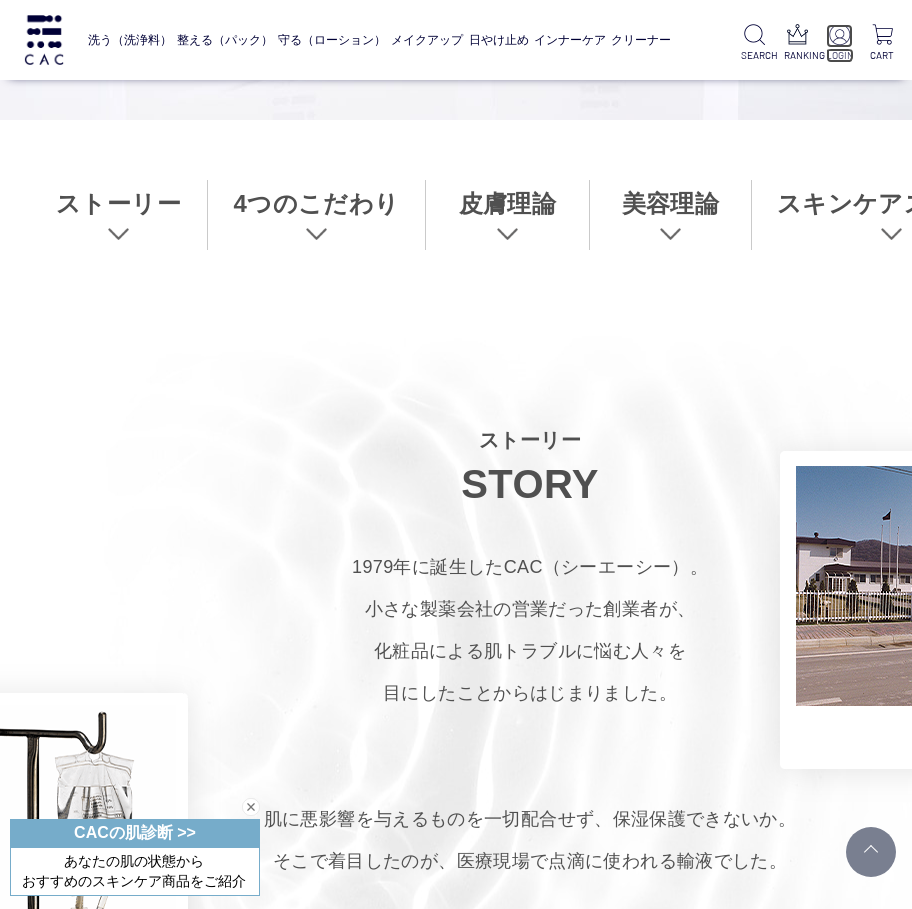 click at bounding box center (839, 34) 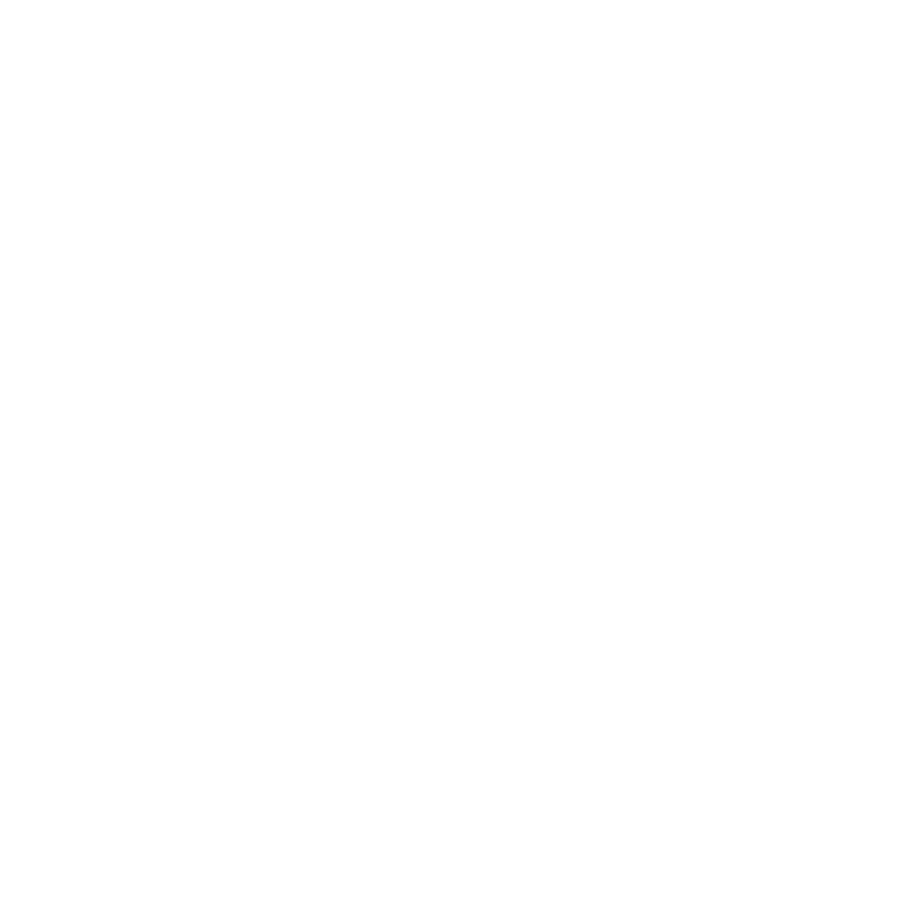 scroll, scrollTop: 0, scrollLeft: 0, axis: both 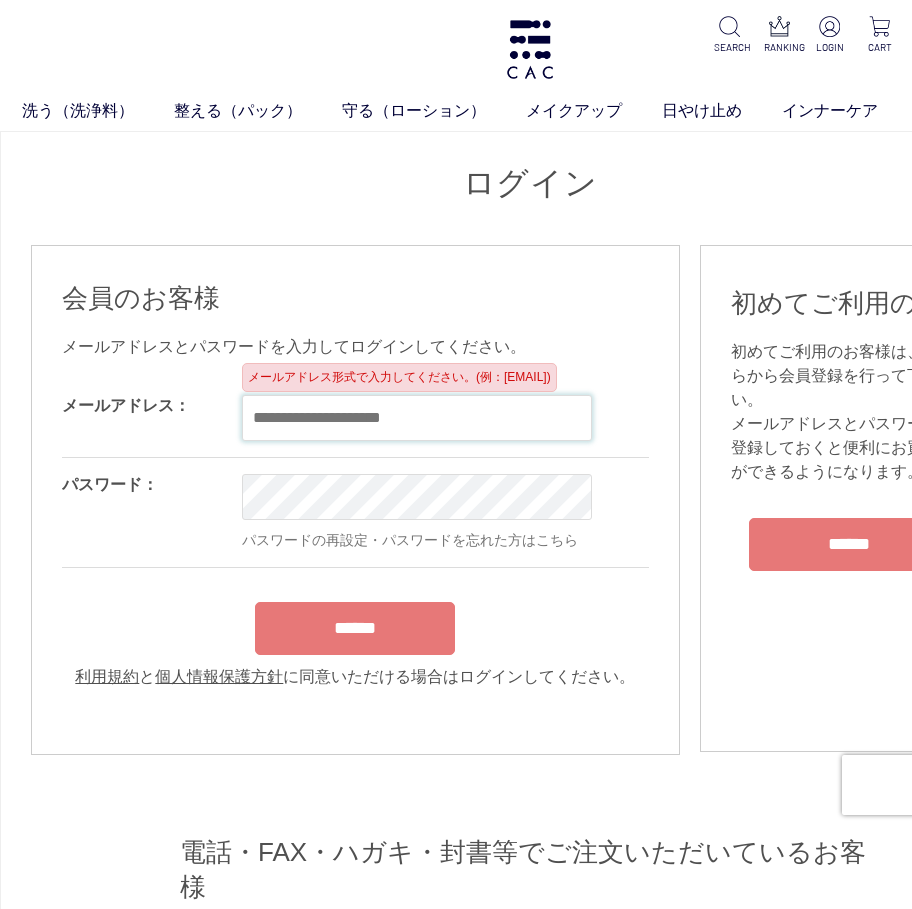 click at bounding box center (417, 418) 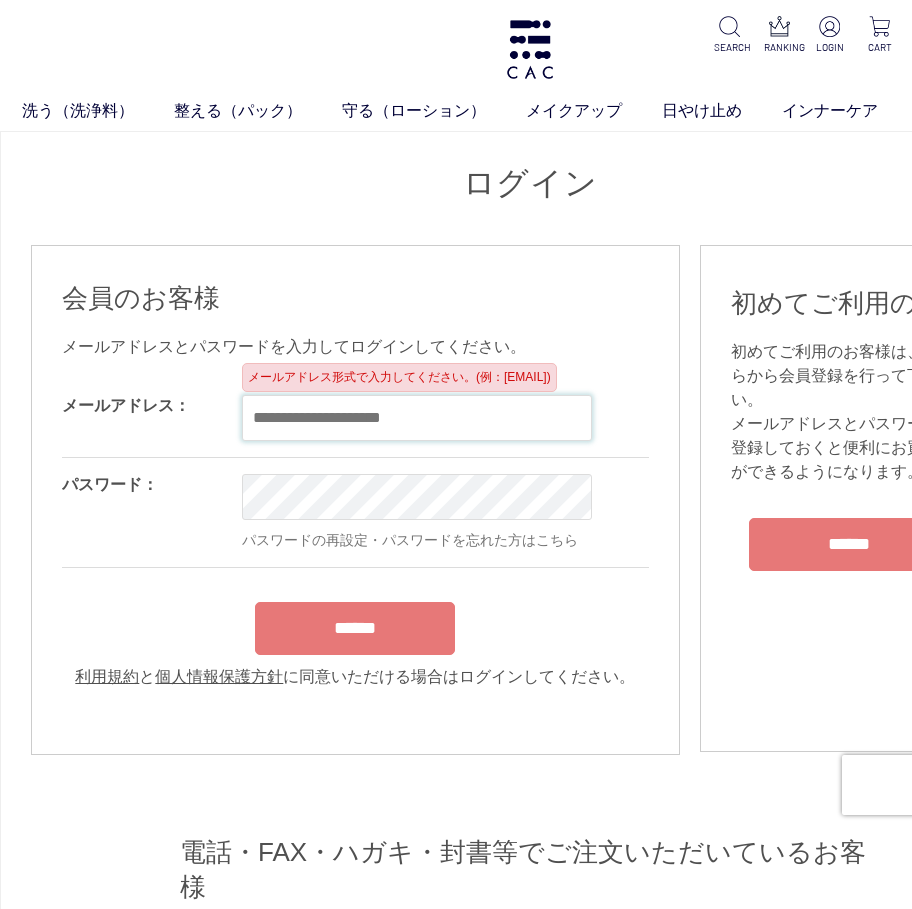 paste on "**********" 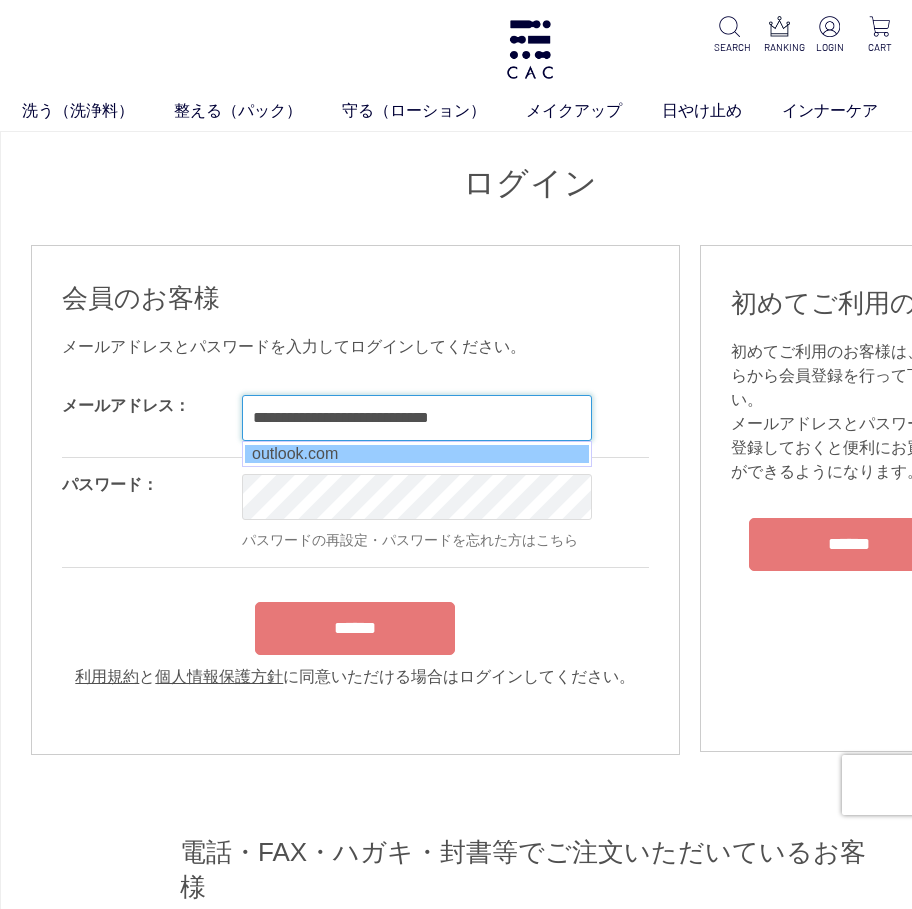 type on "**********" 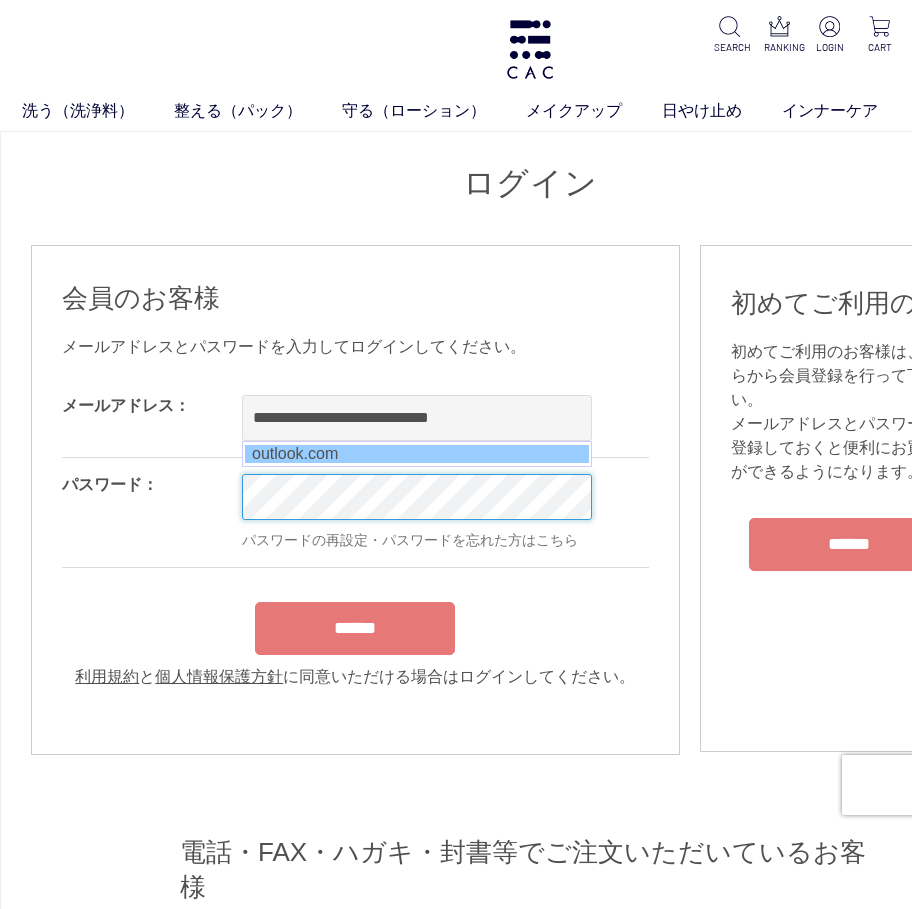 click on "洗う（洗浄料）
液体洗浄料
パウダー洗浄料
泡洗顔料
グッズ
整える（パック）
フェイスパック
ヘアパック
守る（ローション）
保湿化粧水
柔軟化粧水
美容液
ジェル
メイクアップ
ベース
アイ
フェイスカラー
リップ
日やけ止め
インナーケア
クリーナー
SEARCH
RANKING
LOGIN
CART
ログイン
会員のお客様
OK OK" at bounding box center [530, 1701] 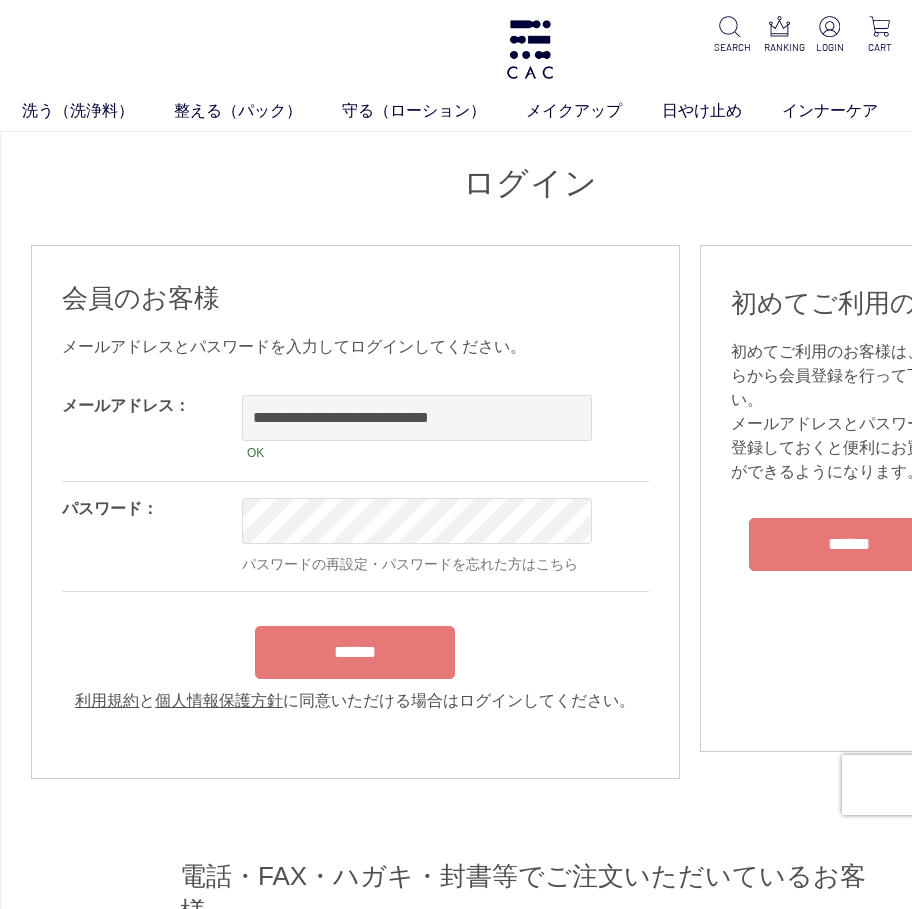 click on "**********" at bounding box center (355, 546) 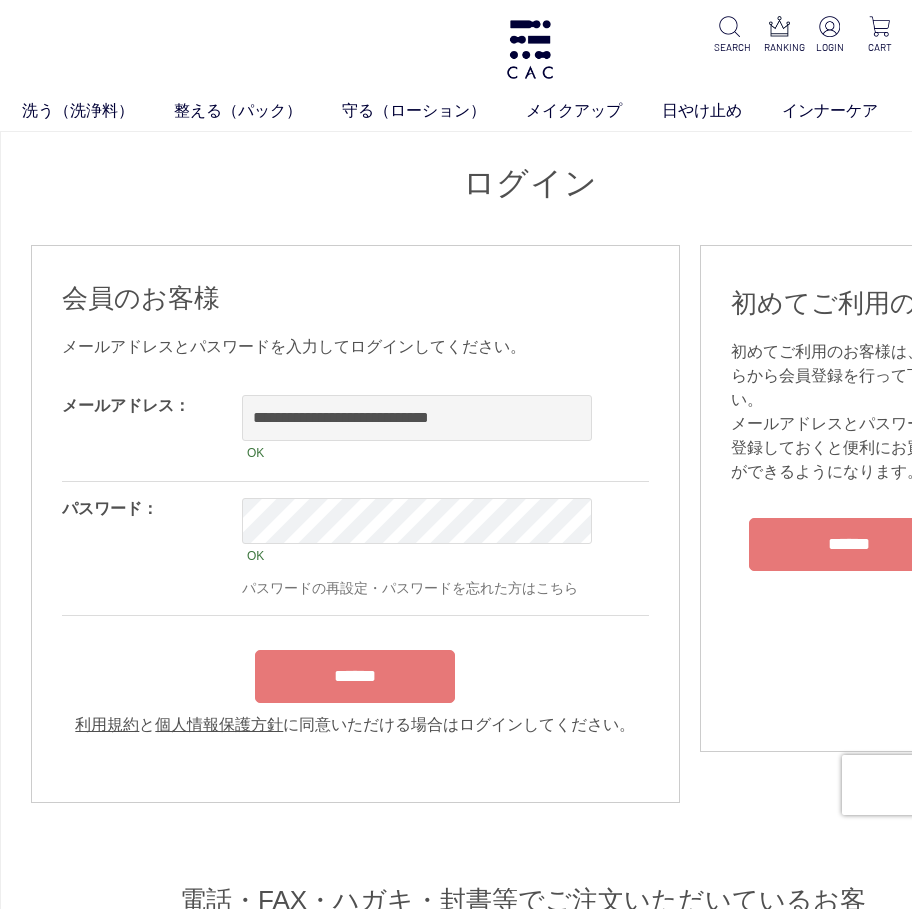 click on "******" at bounding box center (355, 676) 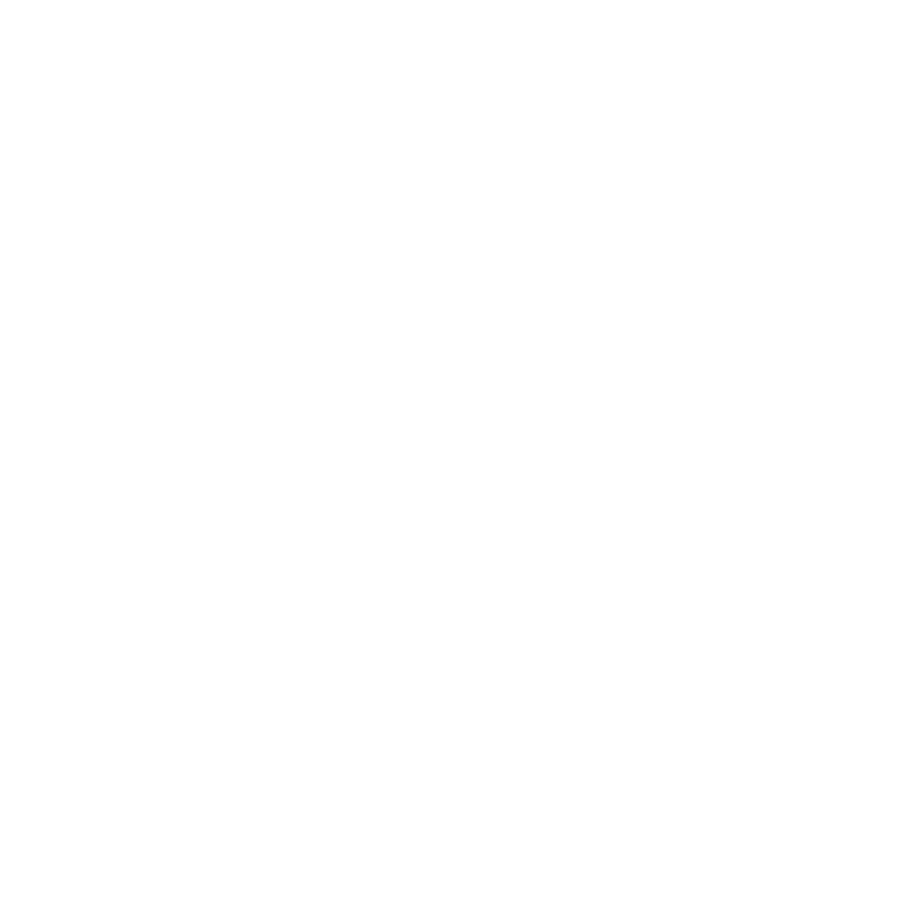 scroll, scrollTop: 0, scrollLeft: 0, axis: both 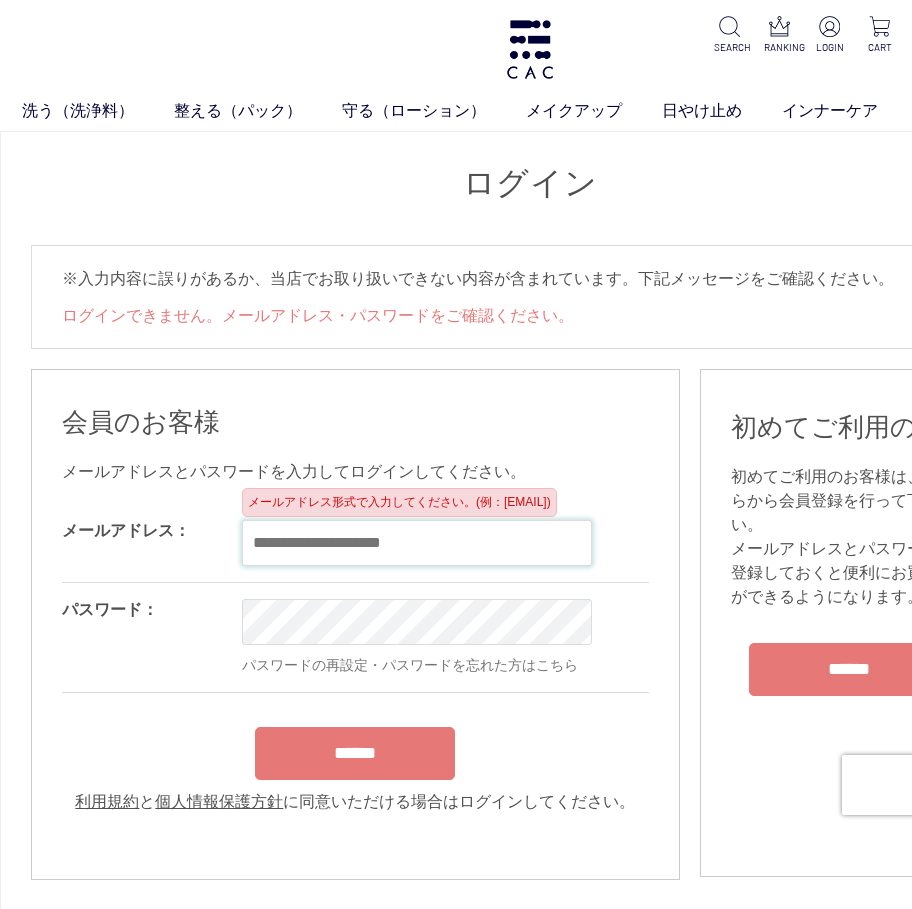 click at bounding box center [417, 543] 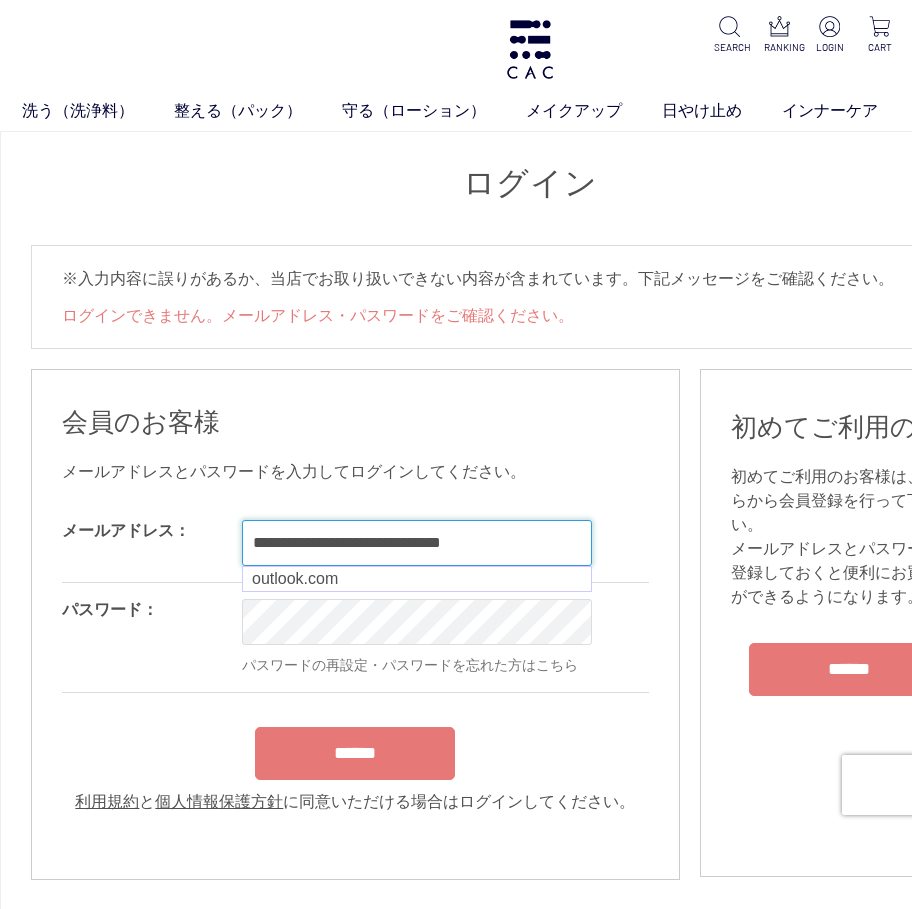 type on "**********" 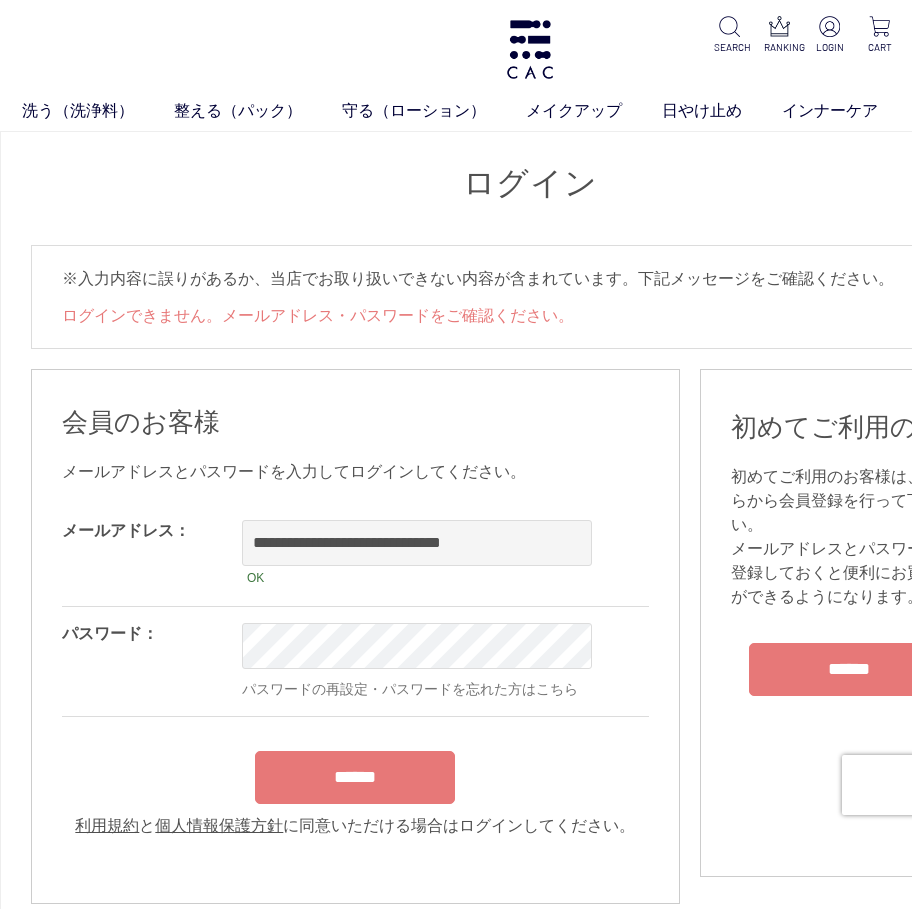 drag, startPoint x: 412, startPoint y: 757, endPoint x: 404, endPoint y: 765, distance: 11.313708 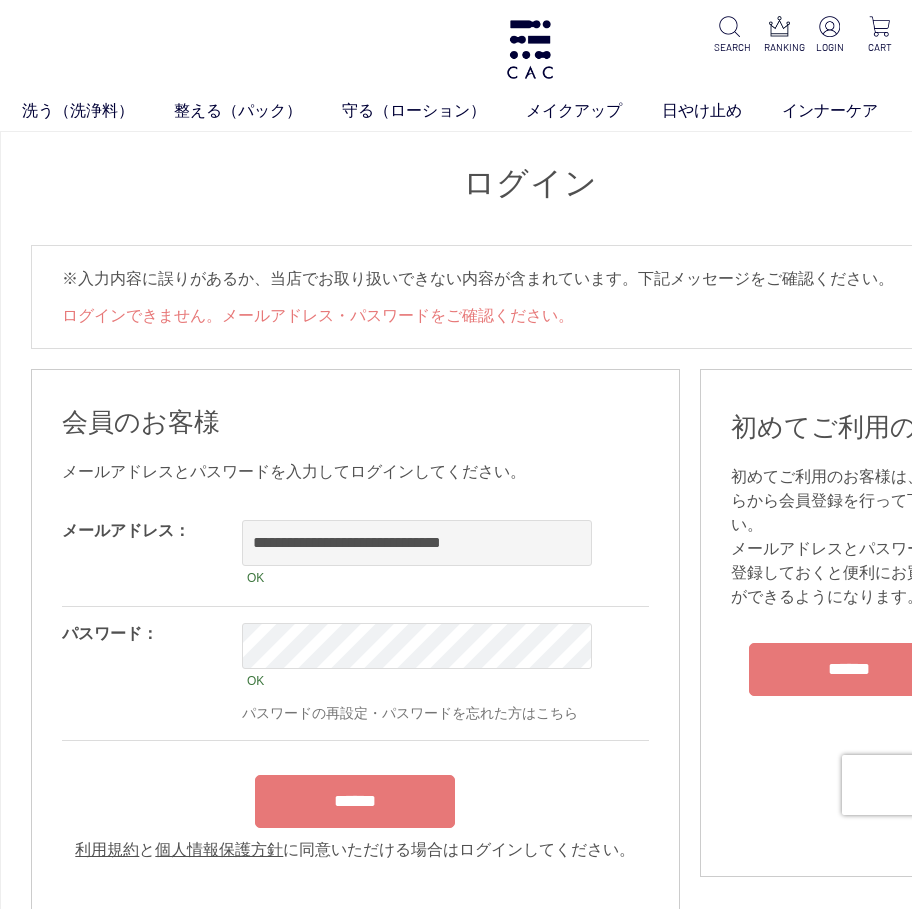 click on "******" at bounding box center (355, 801) 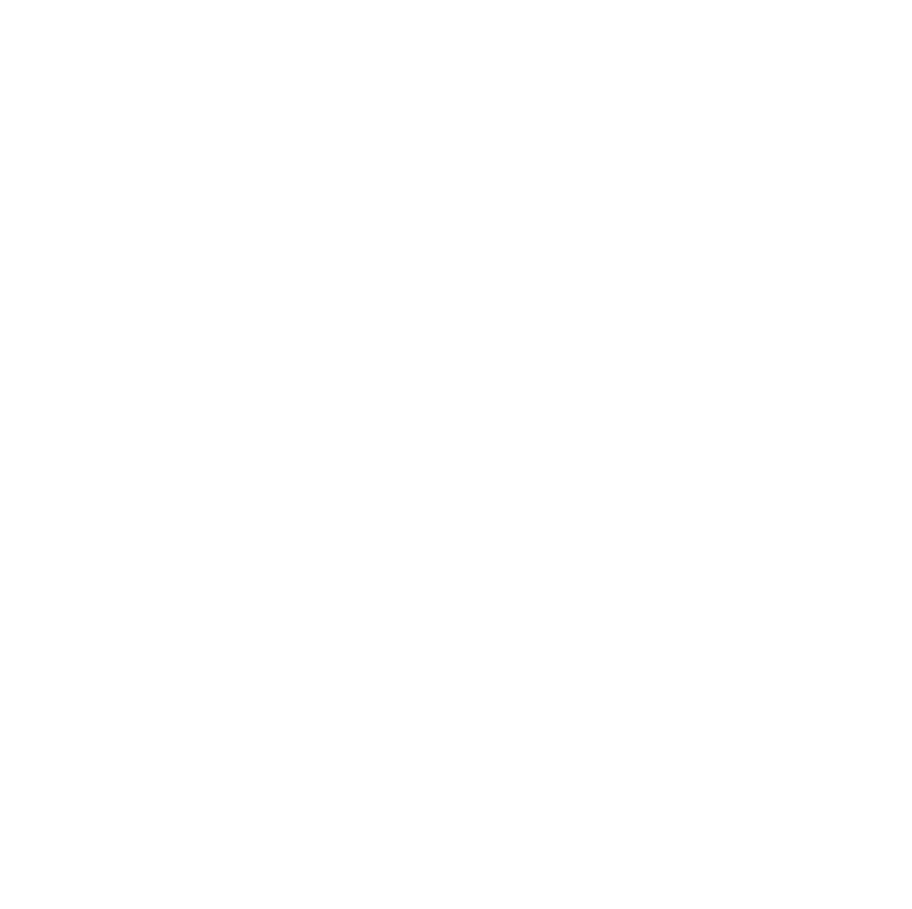 scroll, scrollTop: 0, scrollLeft: 0, axis: both 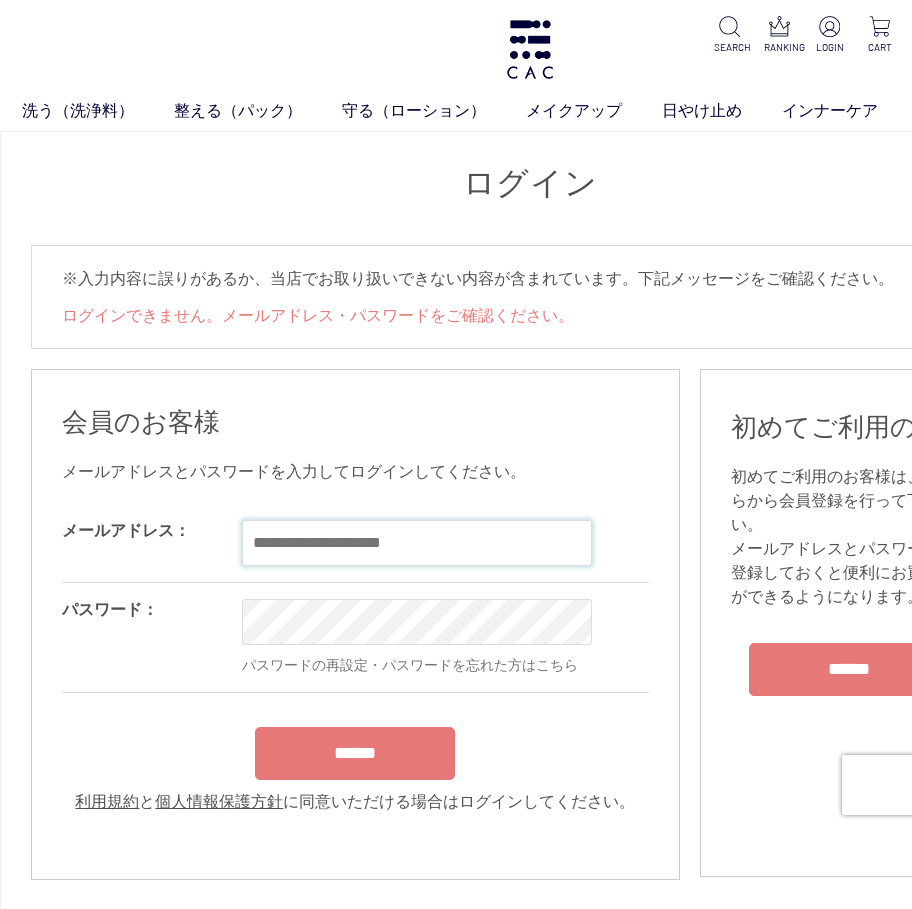 click at bounding box center (417, 543) 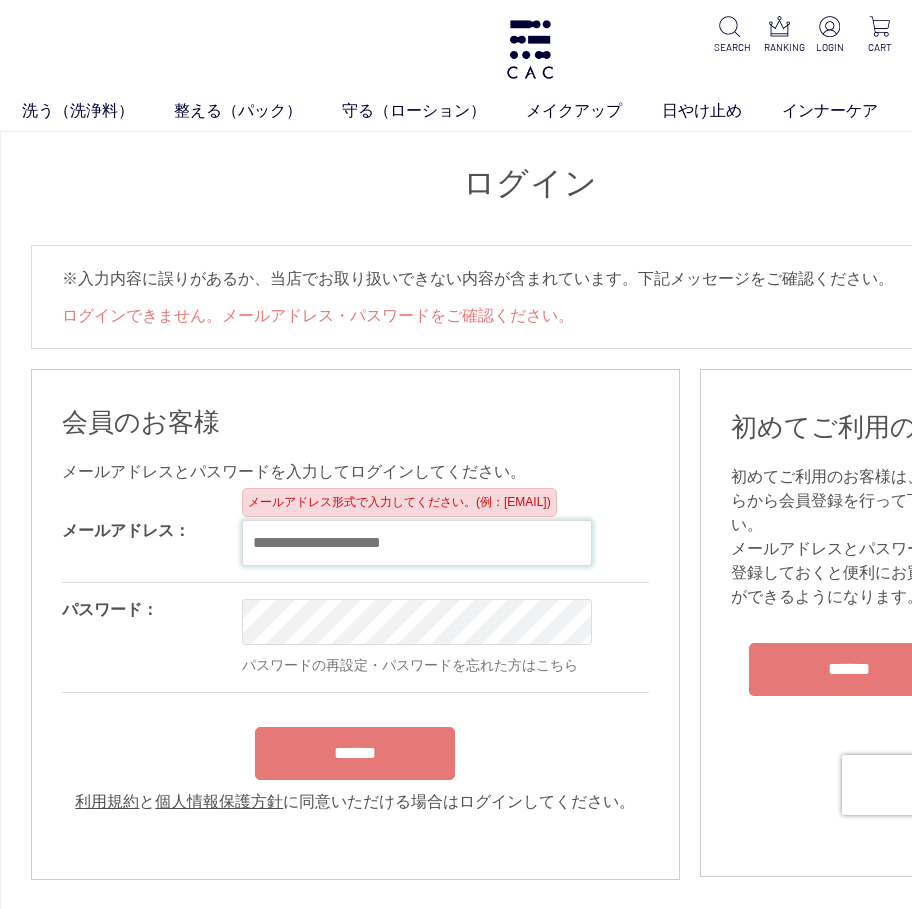 paste on "**********" 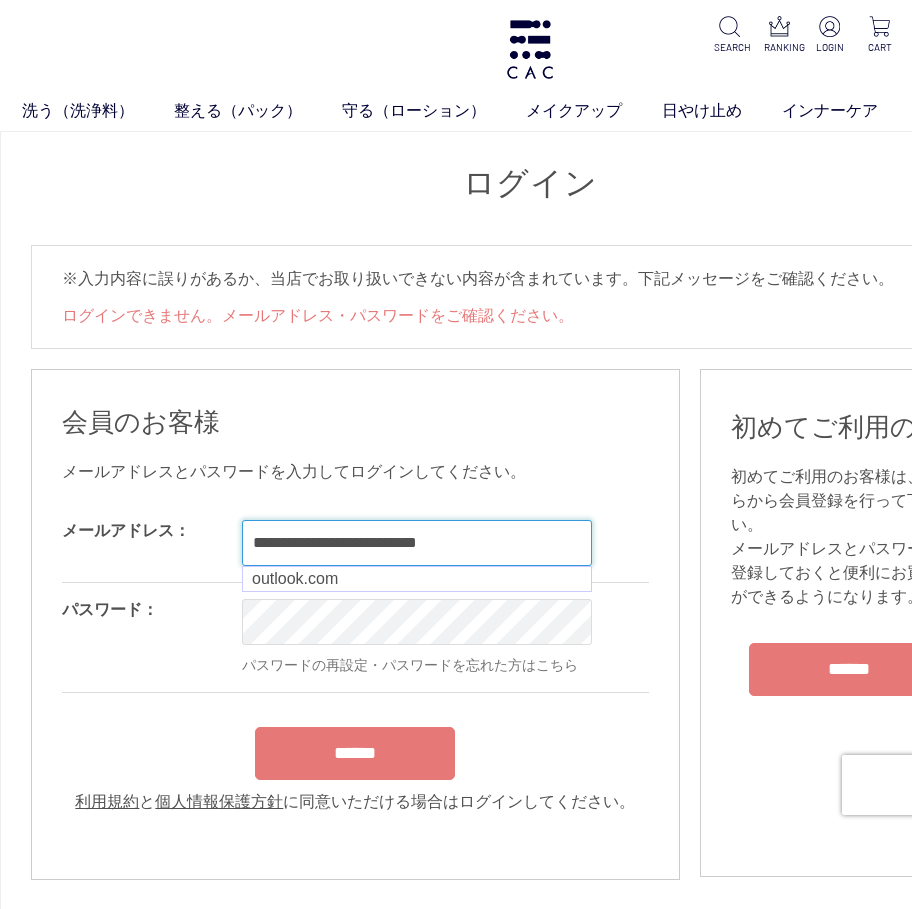 type on "**********" 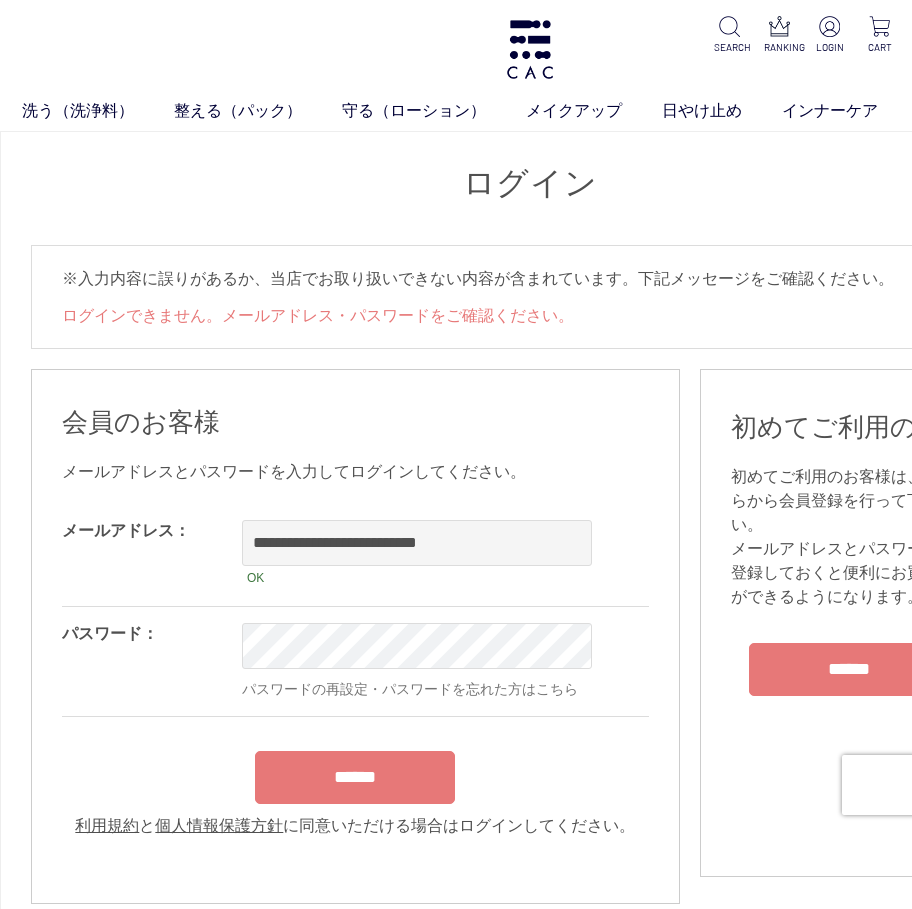 click on "******" at bounding box center (355, 777) 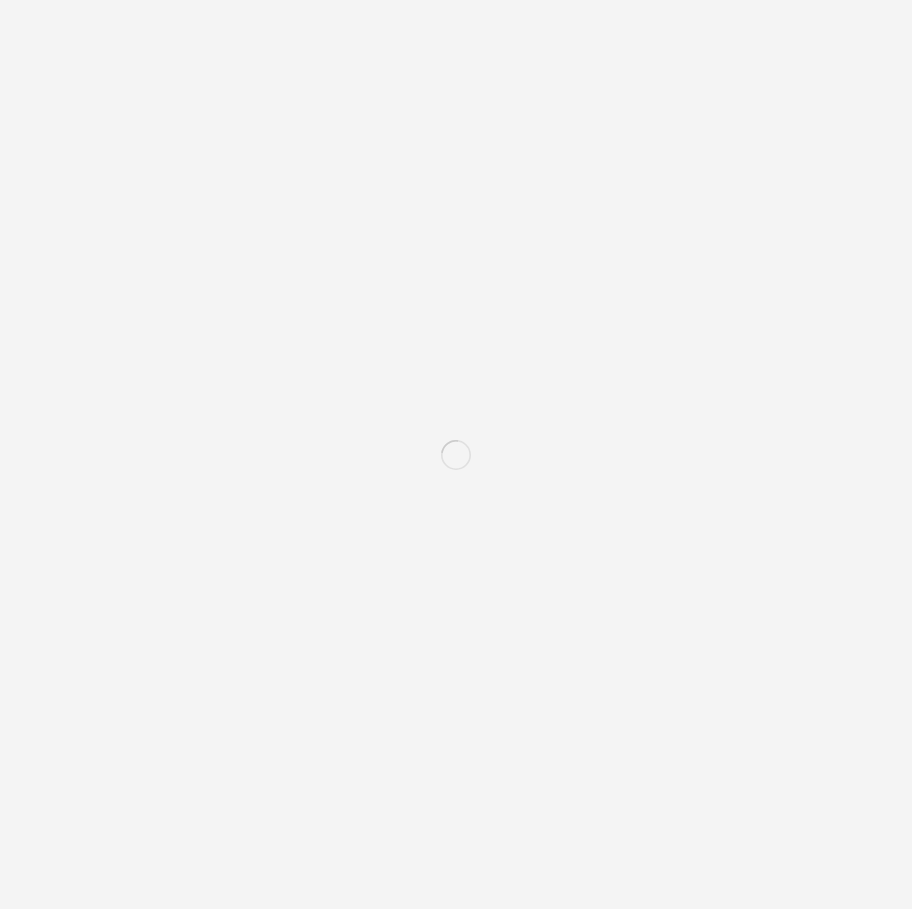 scroll, scrollTop: 0, scrollLeft: 0, axis: both 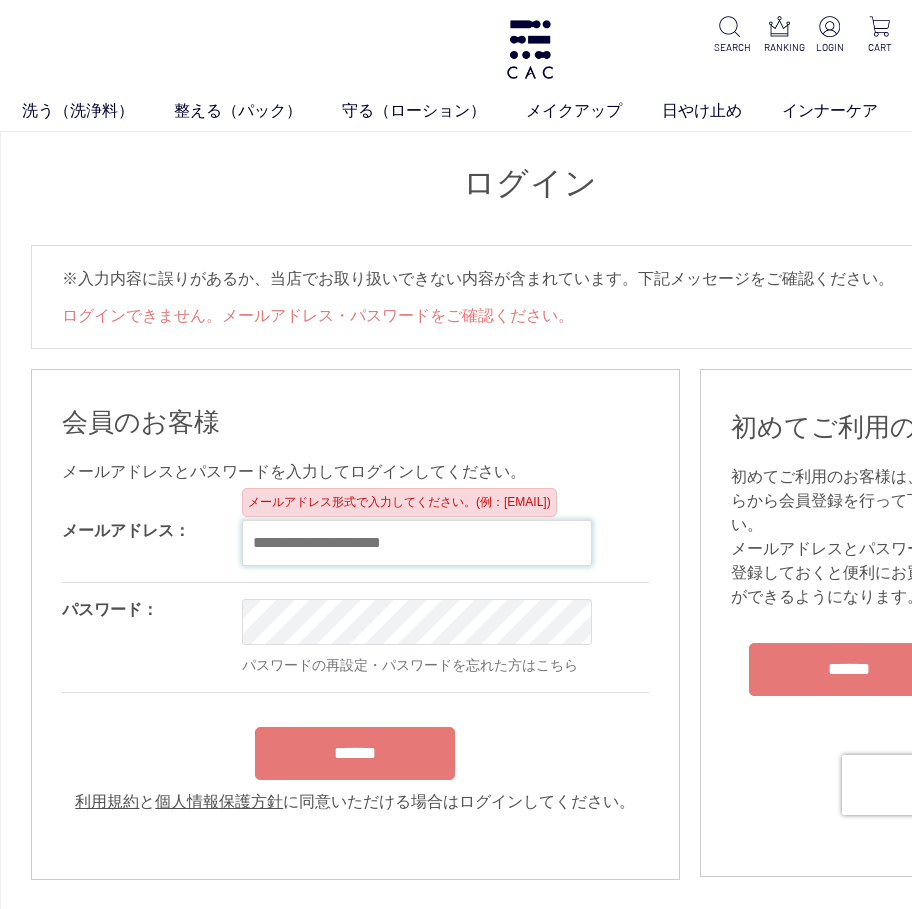click at bounding box center (417, 543) 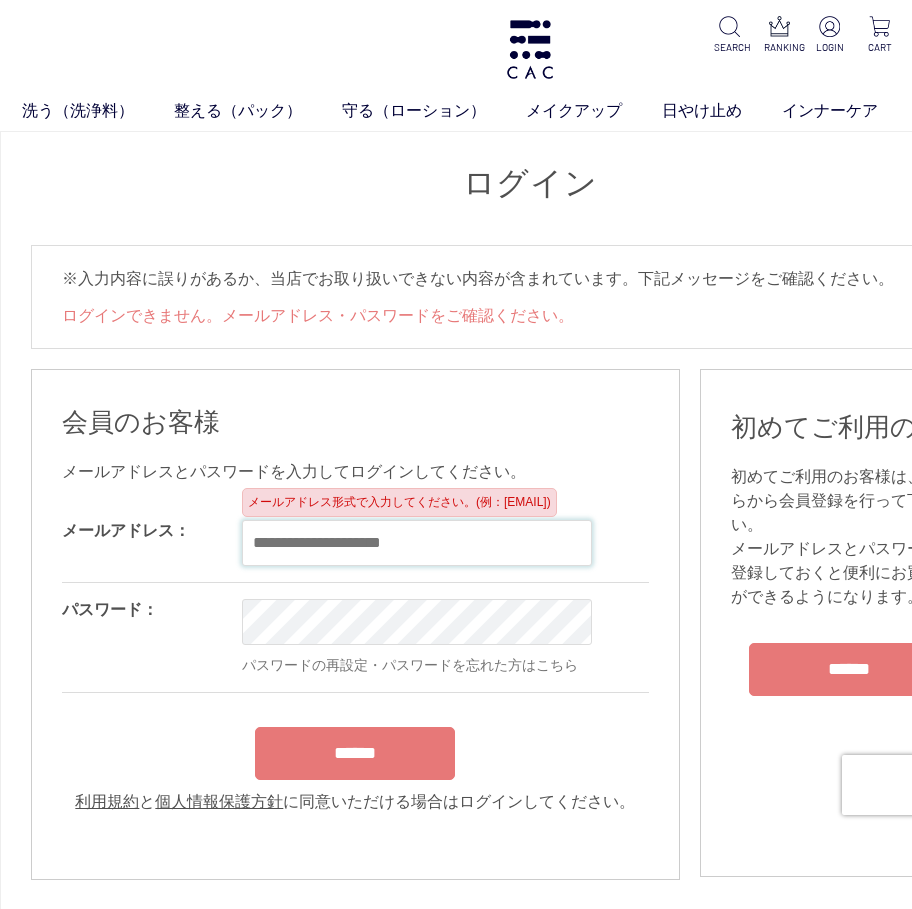 paste on "**********" 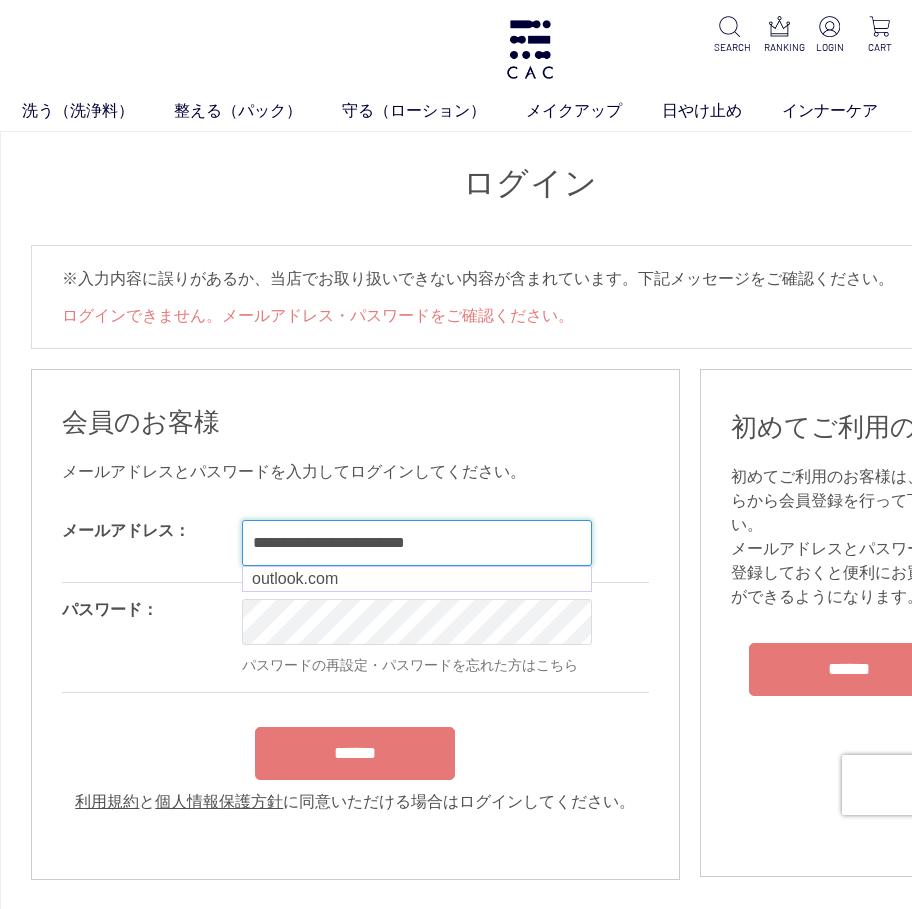 type on "**********" 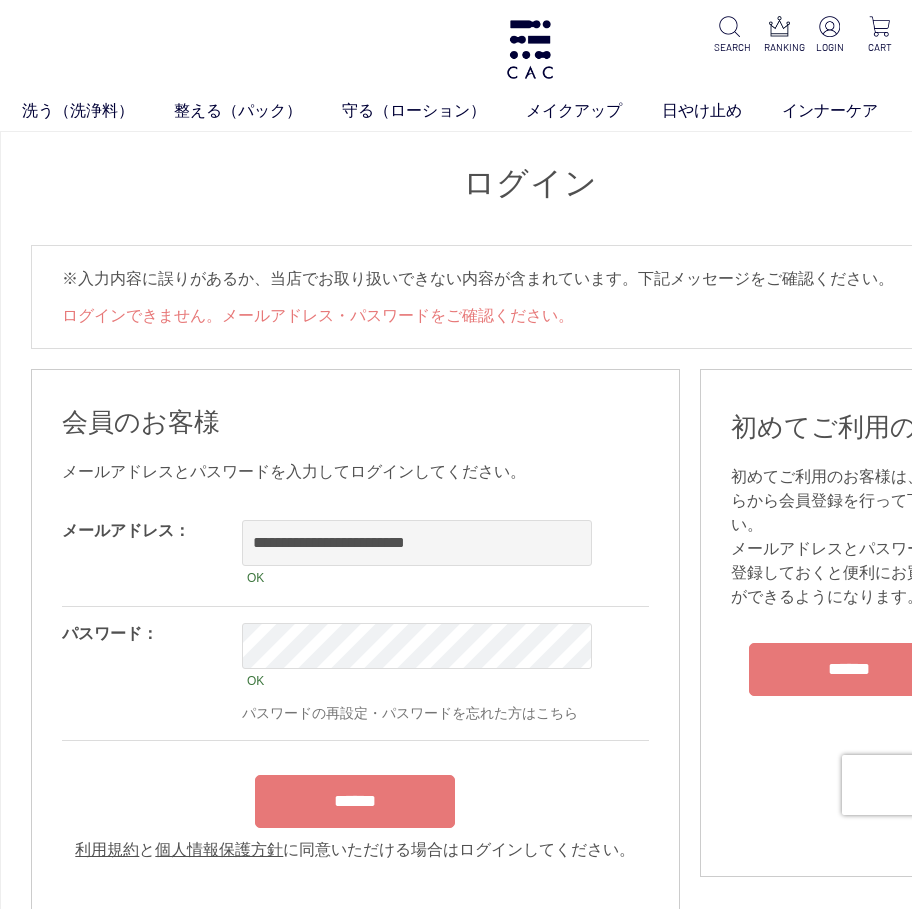 click on "**********" at bounding box center [355, 683] 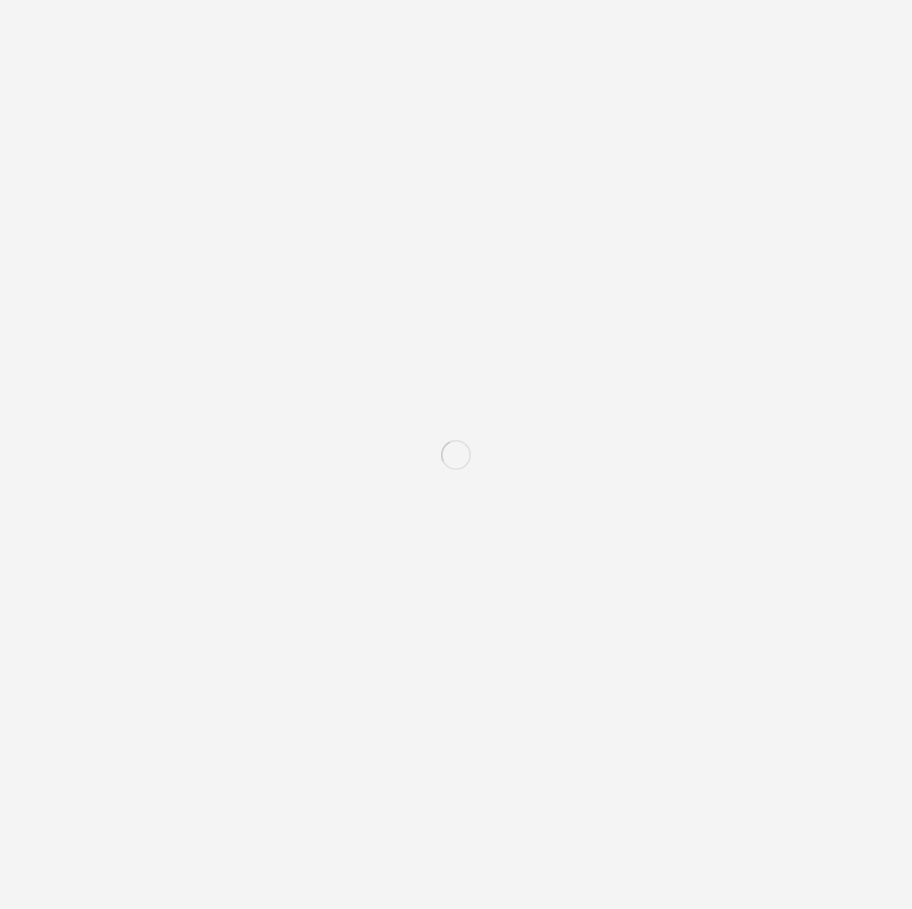 scroll, scrollTop: 0, scrollLeft: 0, axis: both 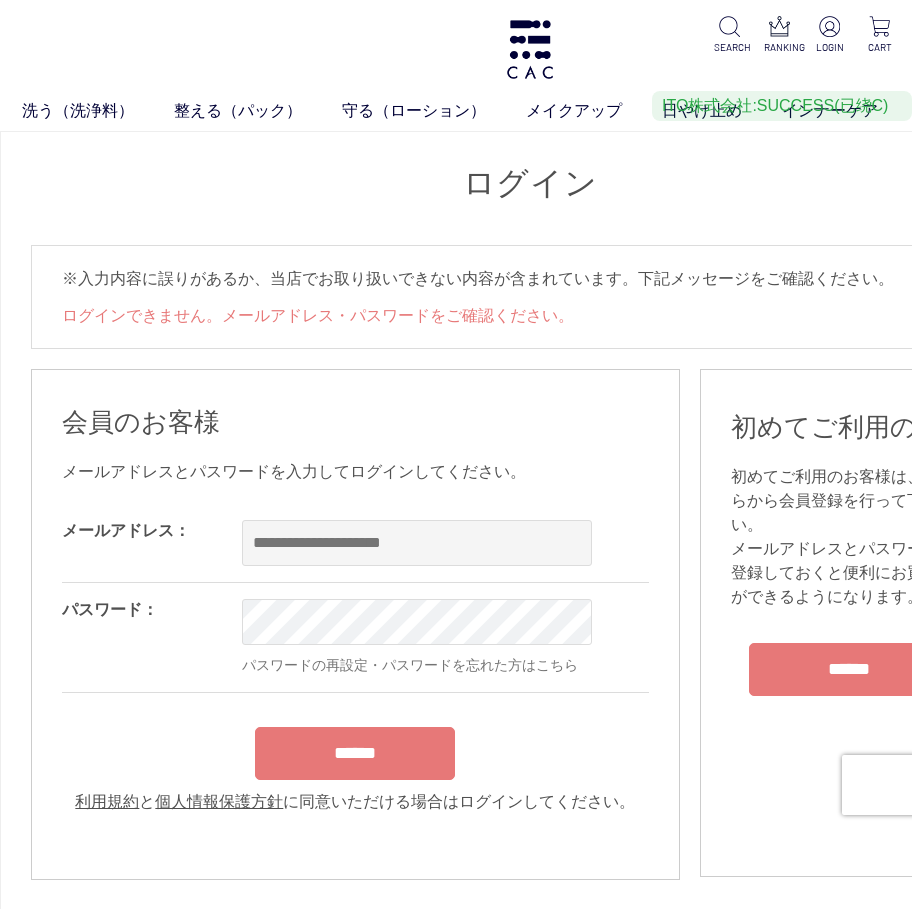 click on "洗う（洗浄料）
液体洗浄料
パウダー洗浄料
泡洗顔料
グッズ
整える（パック）
フェイスパック
ヘアパック
守る（ローション）
保湿化粧水
柔軟化粧水
美容液
ジェル
メイクアップ
ベース
アイ
フェイスカラー
リップ
日やけ止め
インナーケア
クリーナー
SEARCH
RANKING
LOGIN
CART" at bounding box center (530, 65) 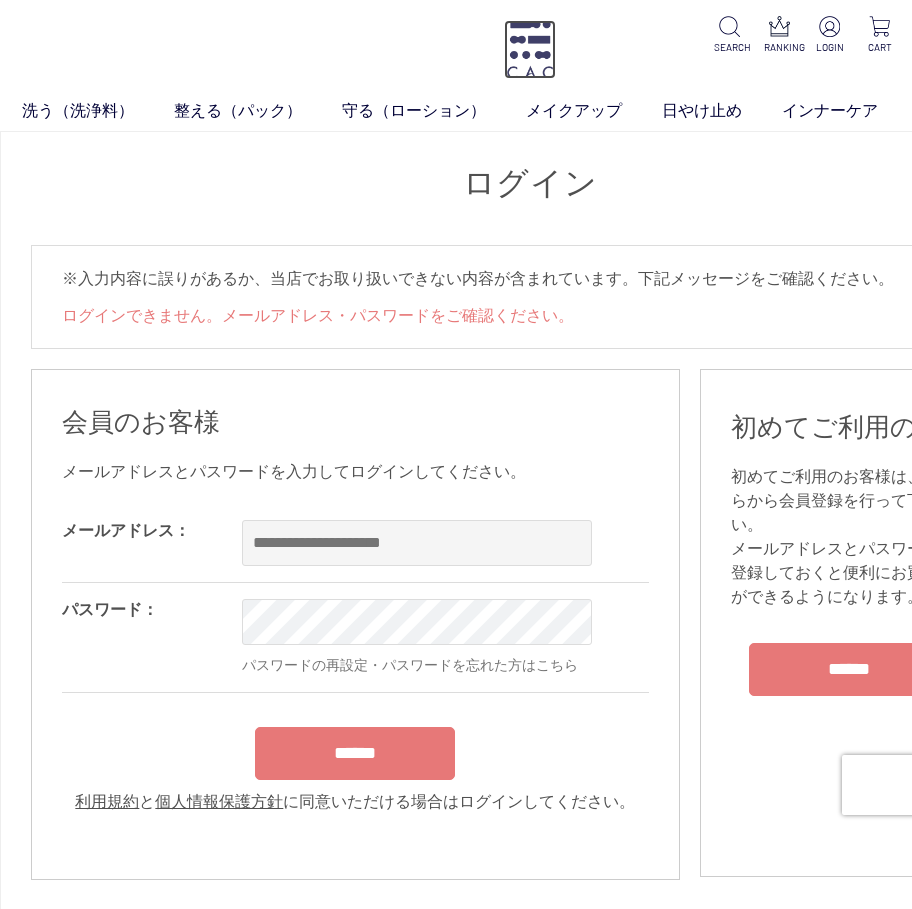 click at bounding box center [530, 49] 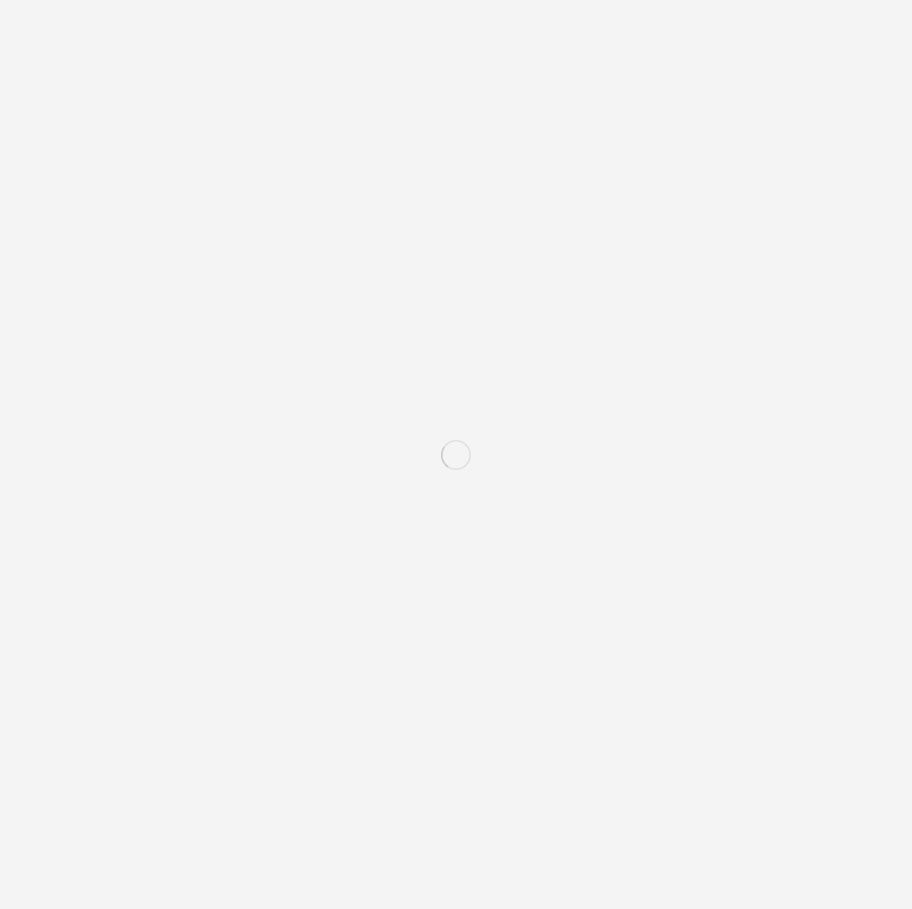 scroll, scrollTop: 0, scrollLeft: 0, axis: both 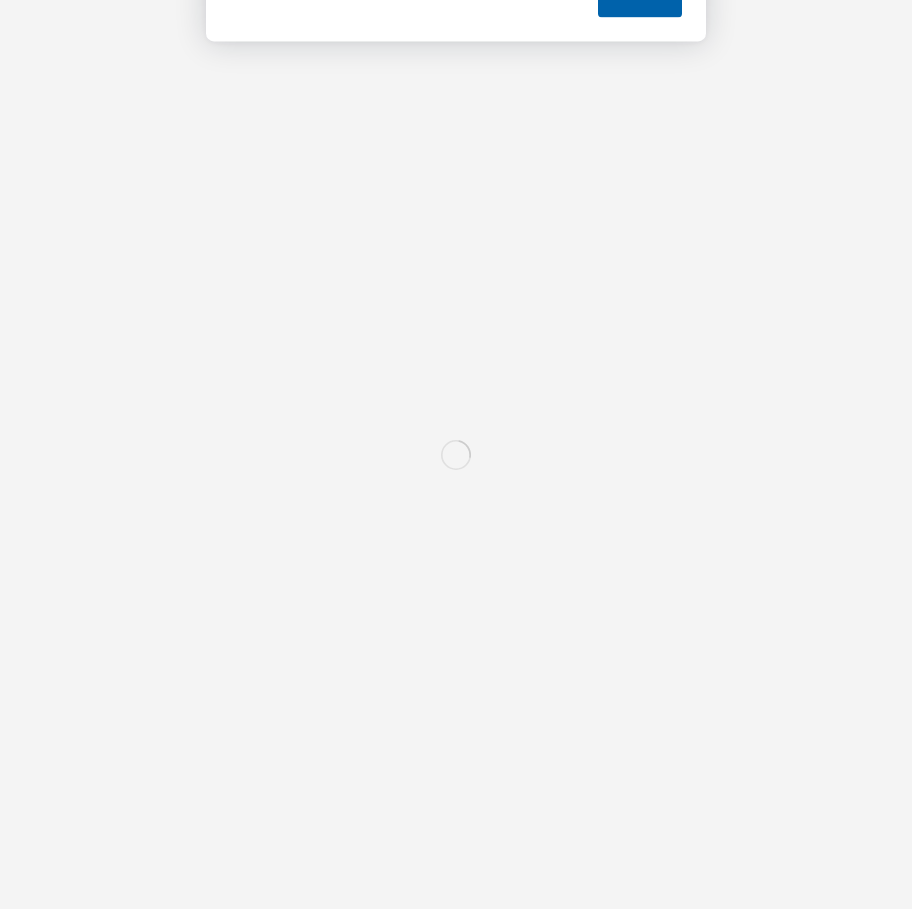 click on "はい" at bounding box center [640, 129] 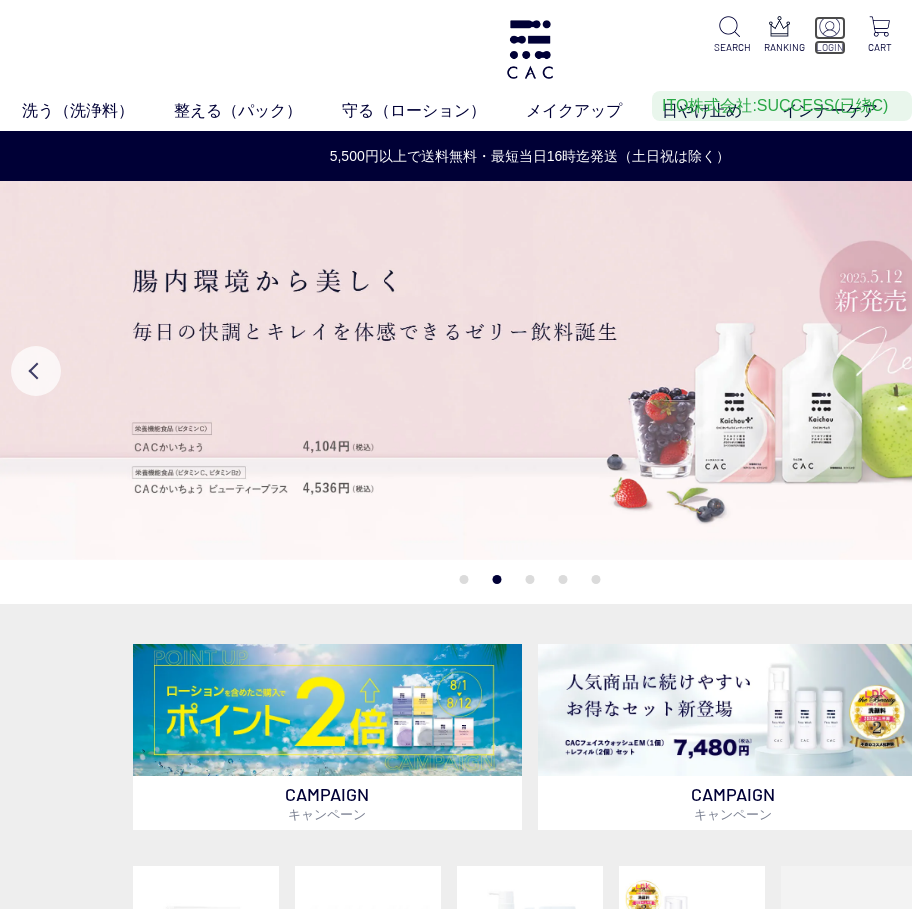 click at bounding box center [829, 26] 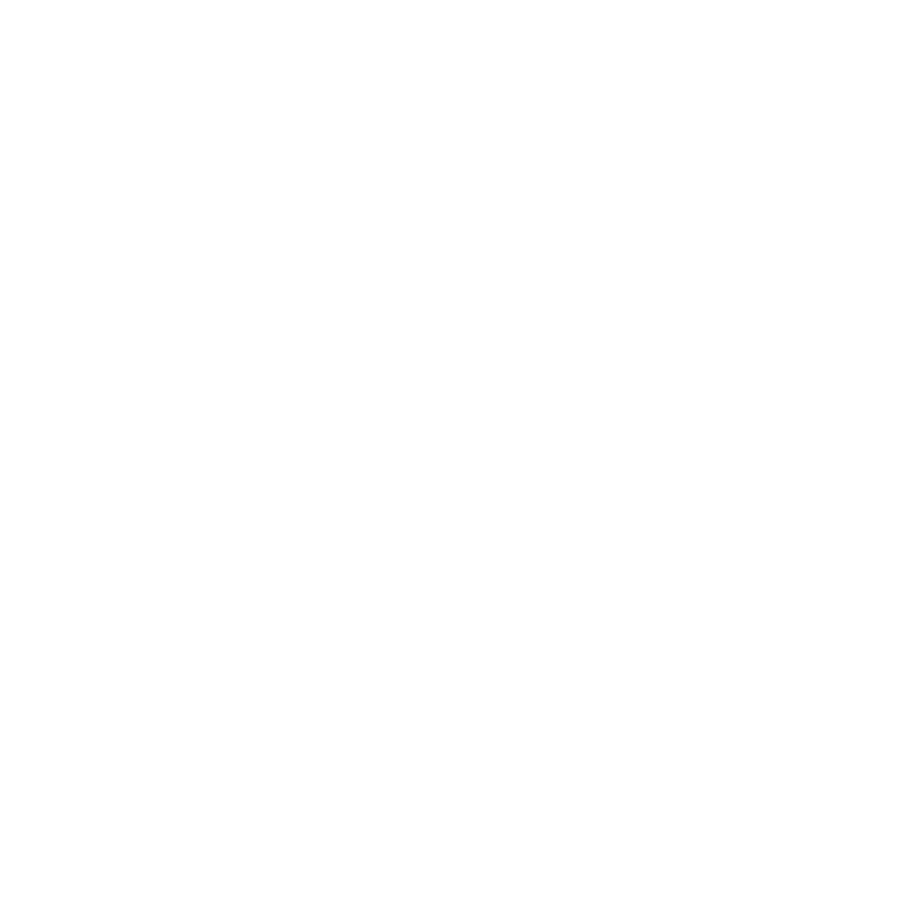 scroll, scrollTop: 0, scrollLeft: 0, axis: both 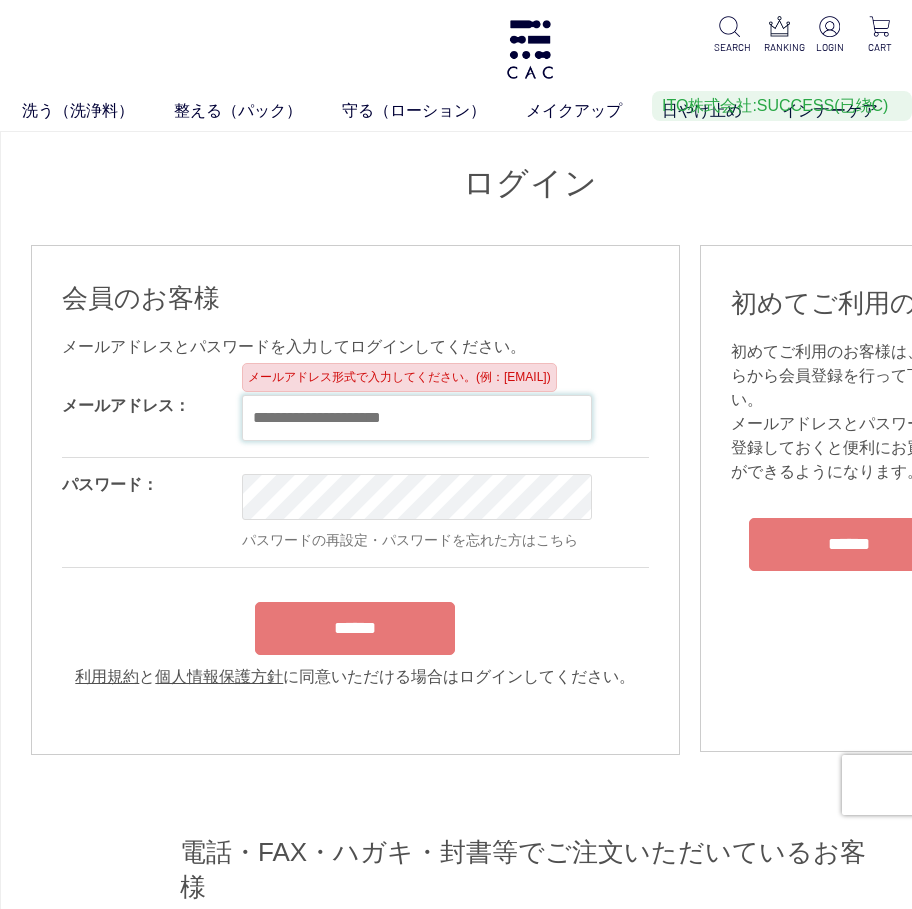 click at bounding box center (417, 418) 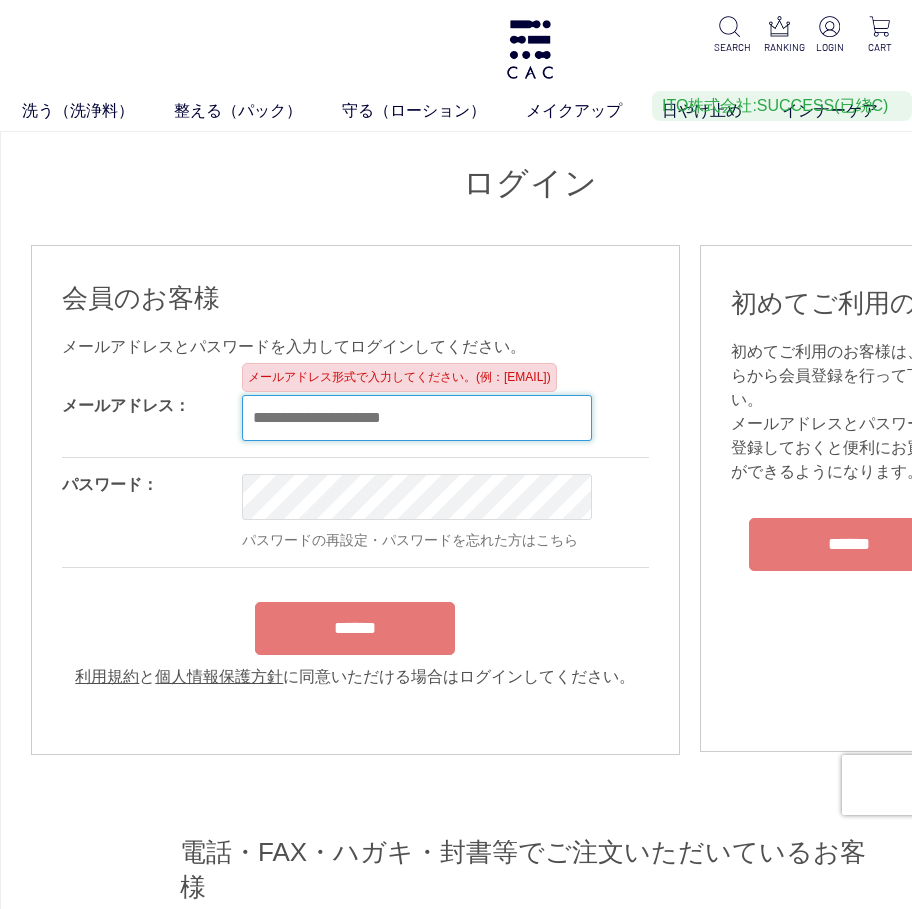 paste on "**********" 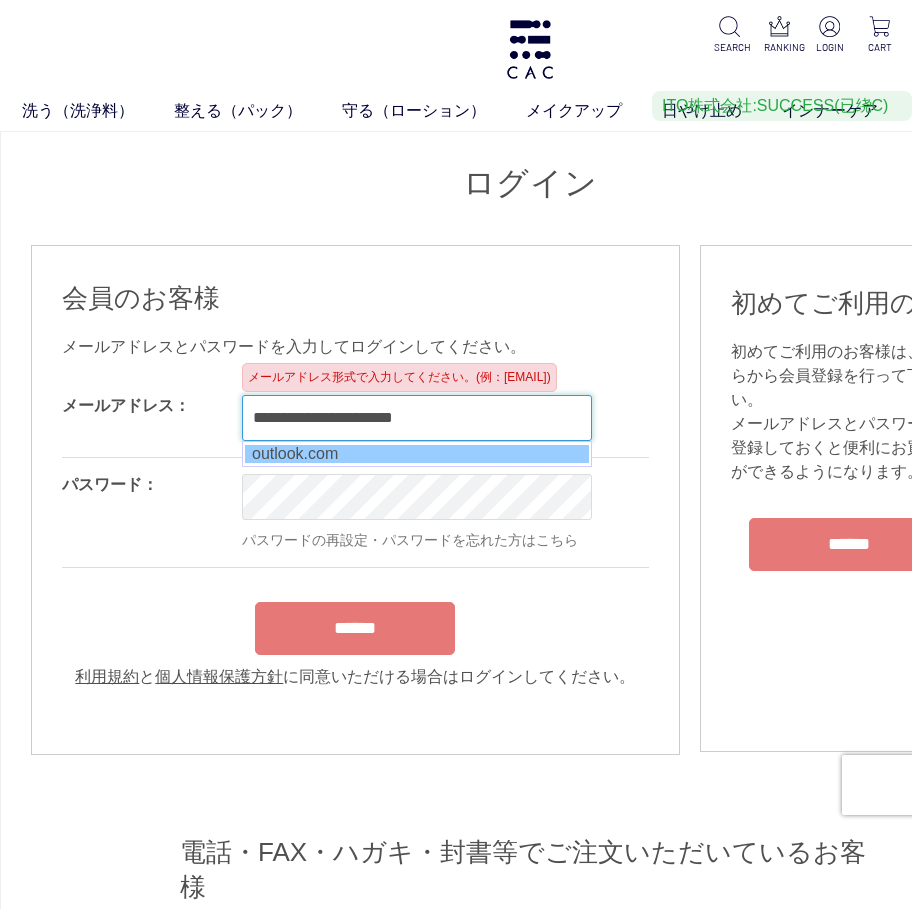 type on "**********" 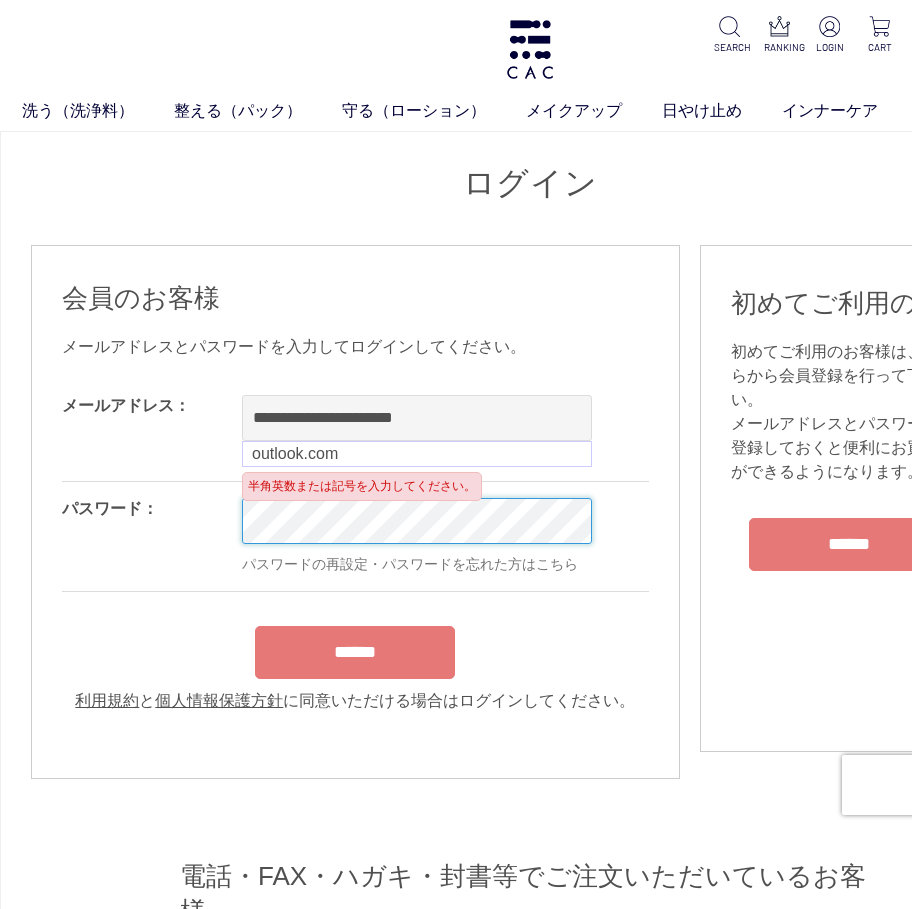 click on "OK
パスワードの再設定・パスワードを忘れた方はこちら" at bounding box center [502, 536] 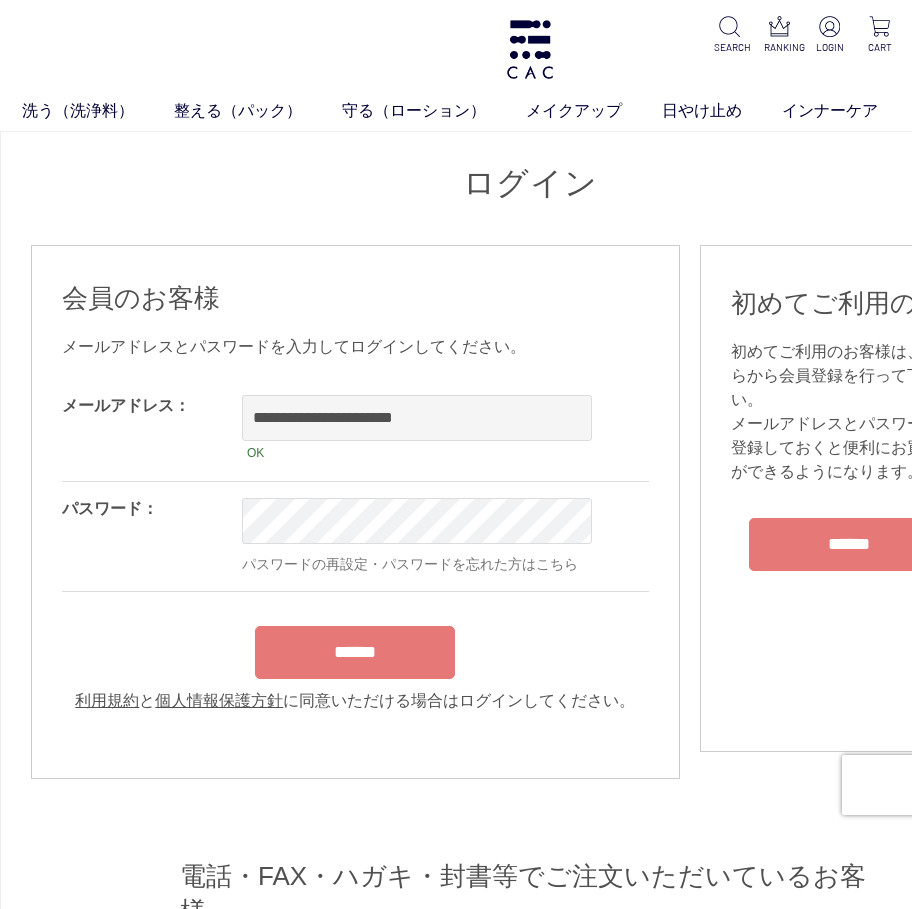 click on "******" at bounding box center [355, 652] 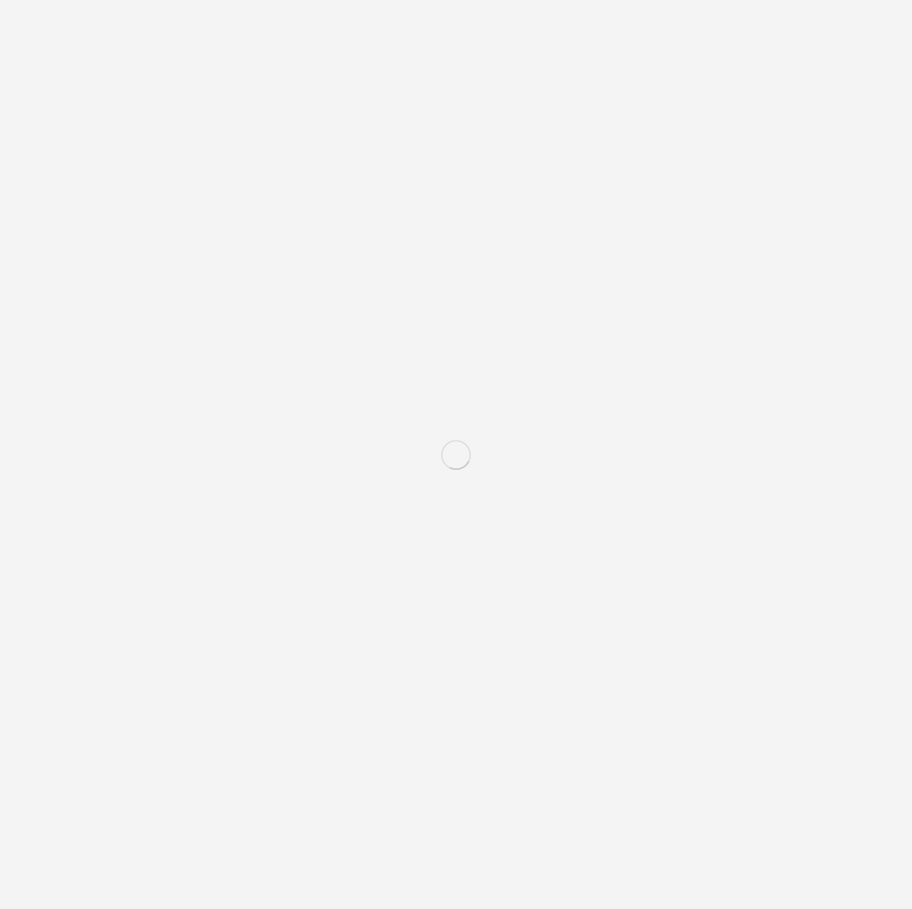 scroll, scrollTop: 0, scrollLeft: 0, axis: both 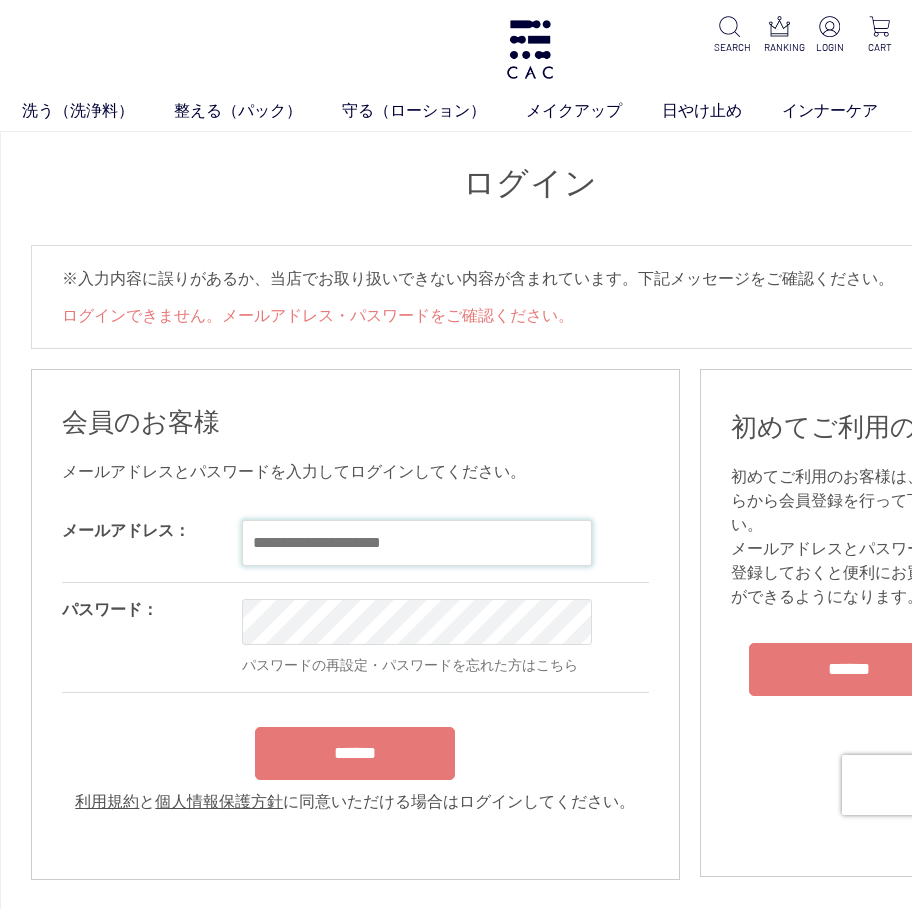 click at bounding box center [417, 543] 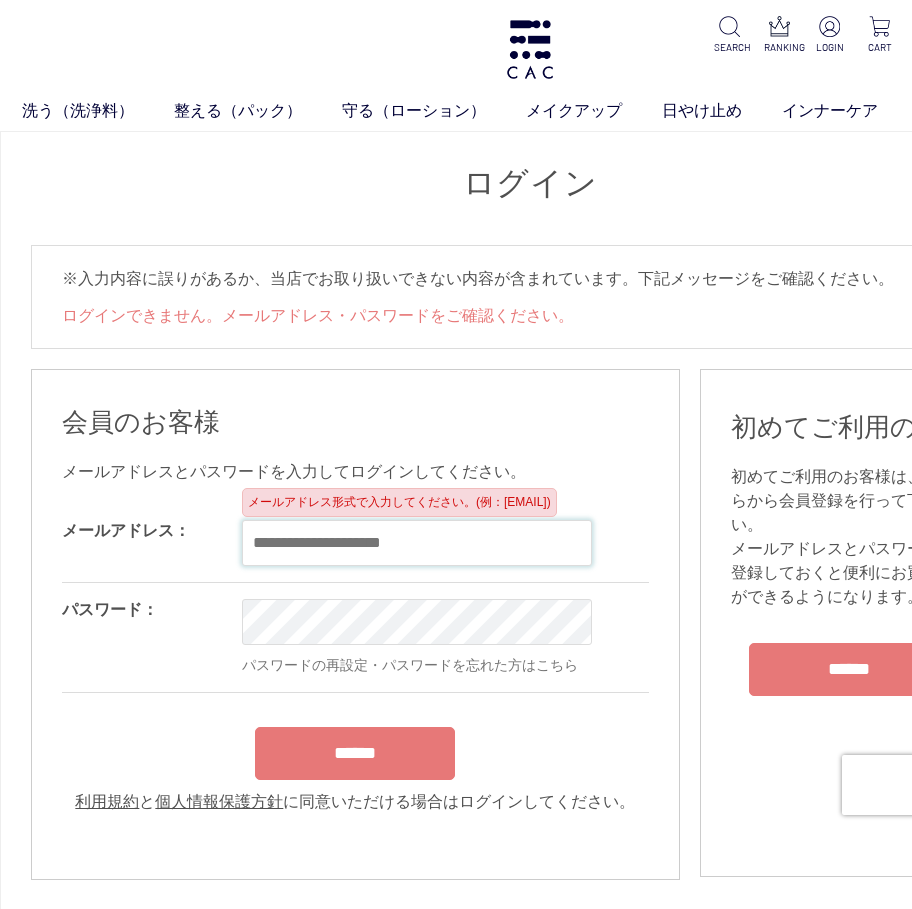 paste on "**********" 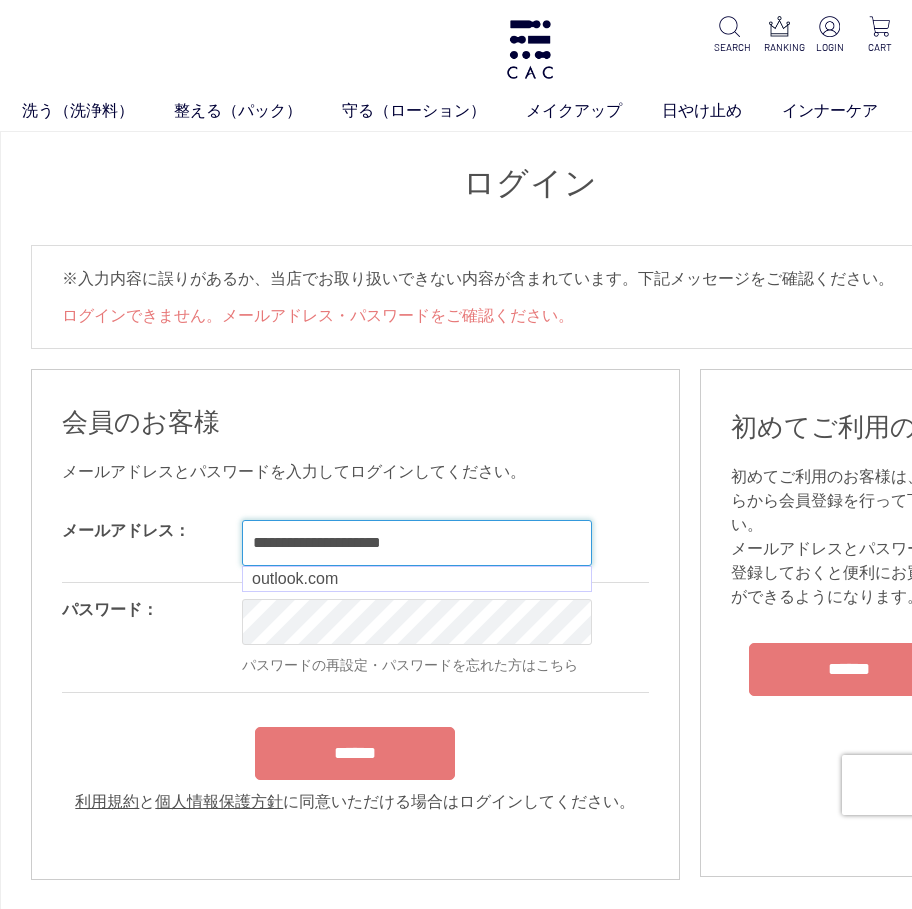 type on "**********" 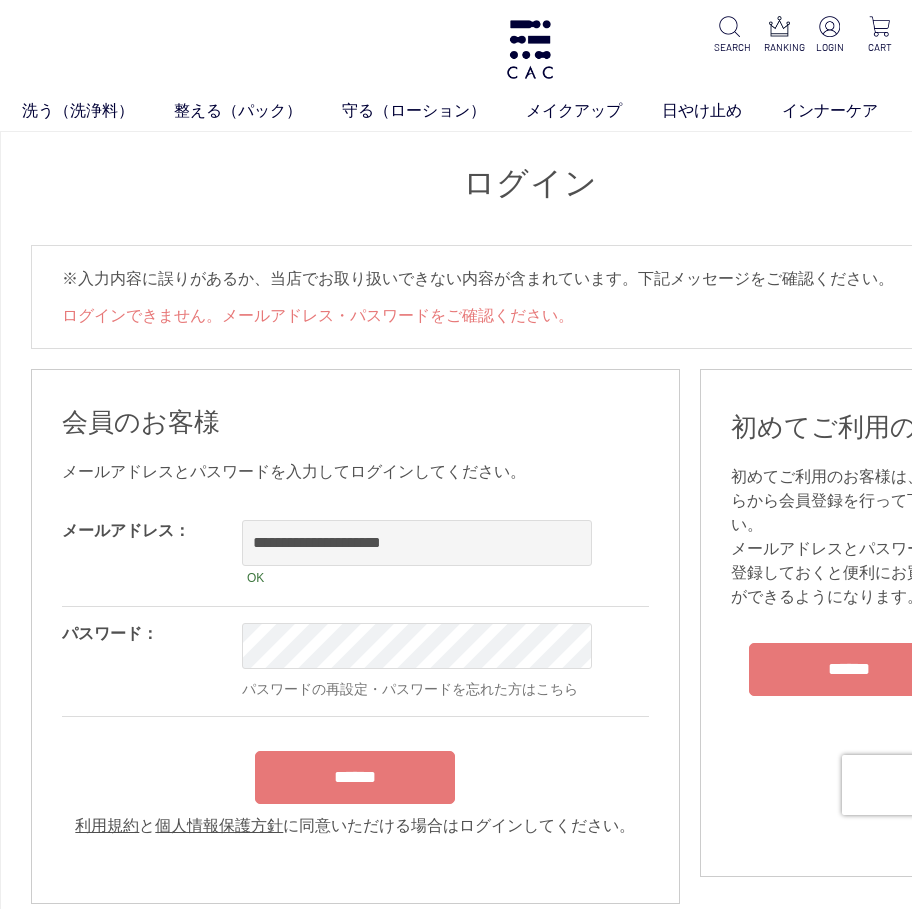 click on "******" at bounding box center (355, 772) 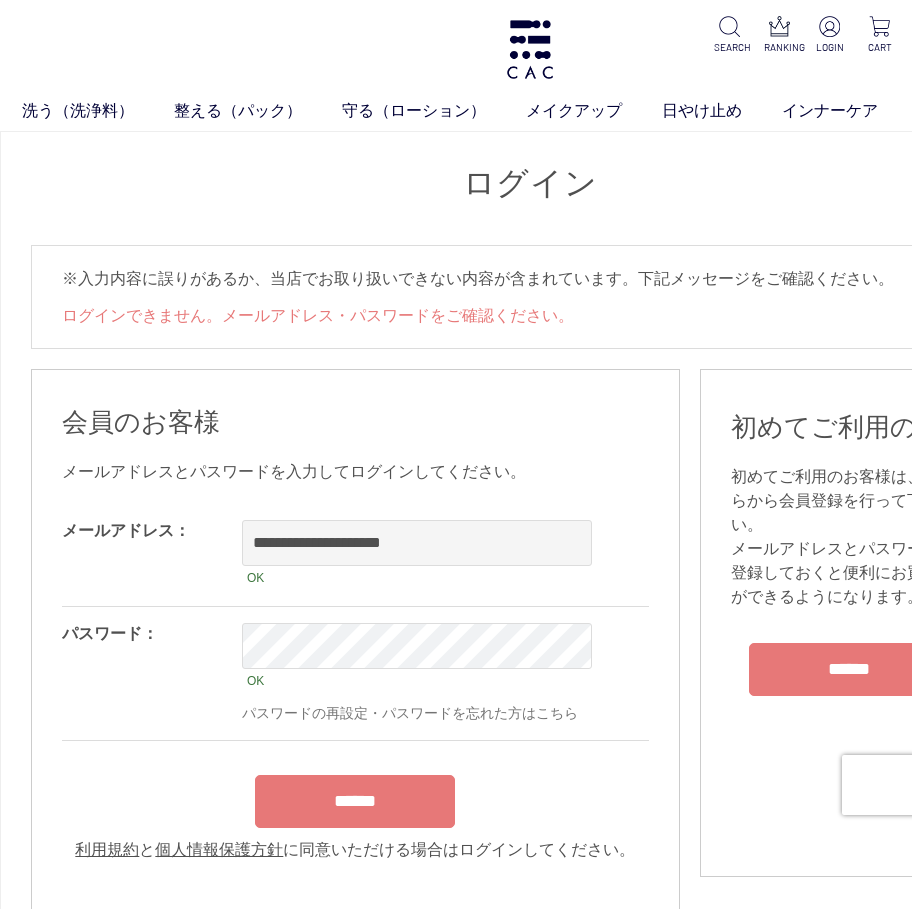 click on "******" at bounding box center (355, 801) 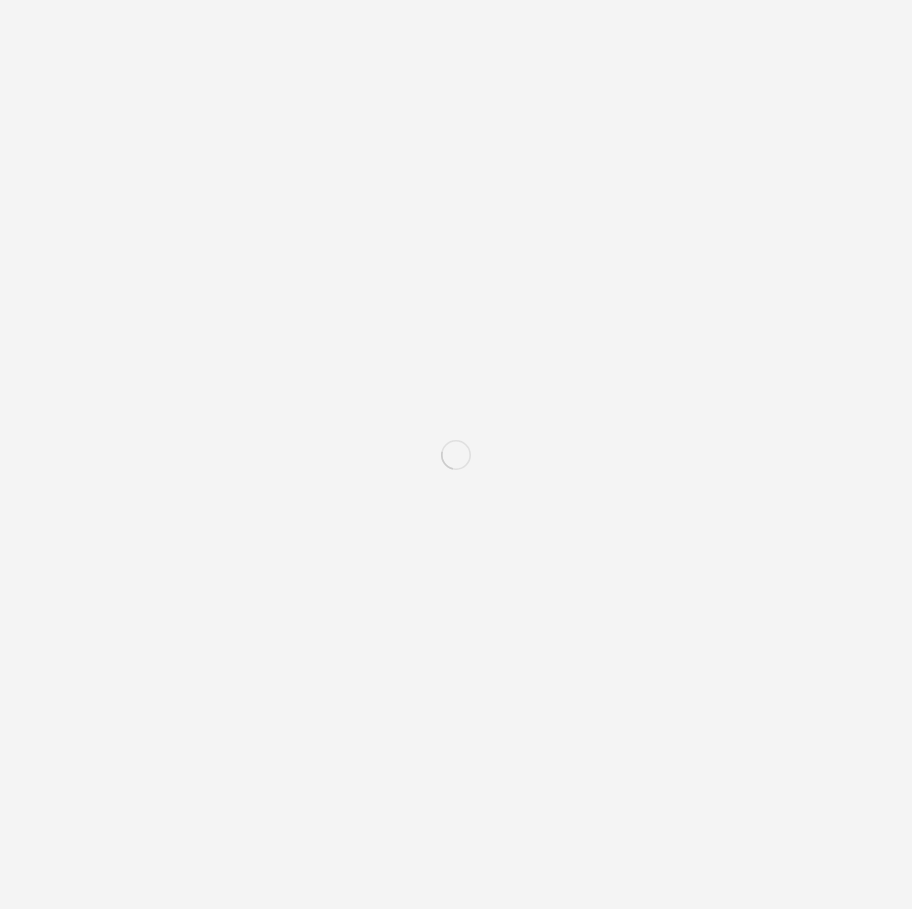 scroll, scrollTop: 0, scrollLeft: 0, axis: both 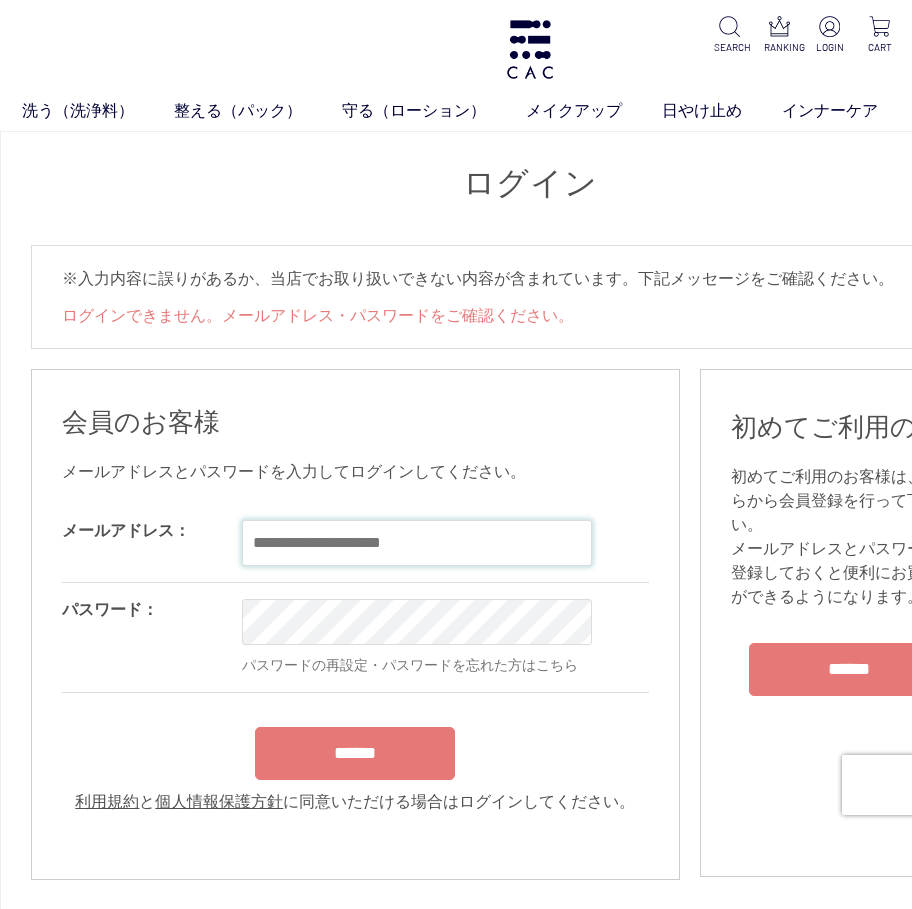 click at bounding box center [417, 543] 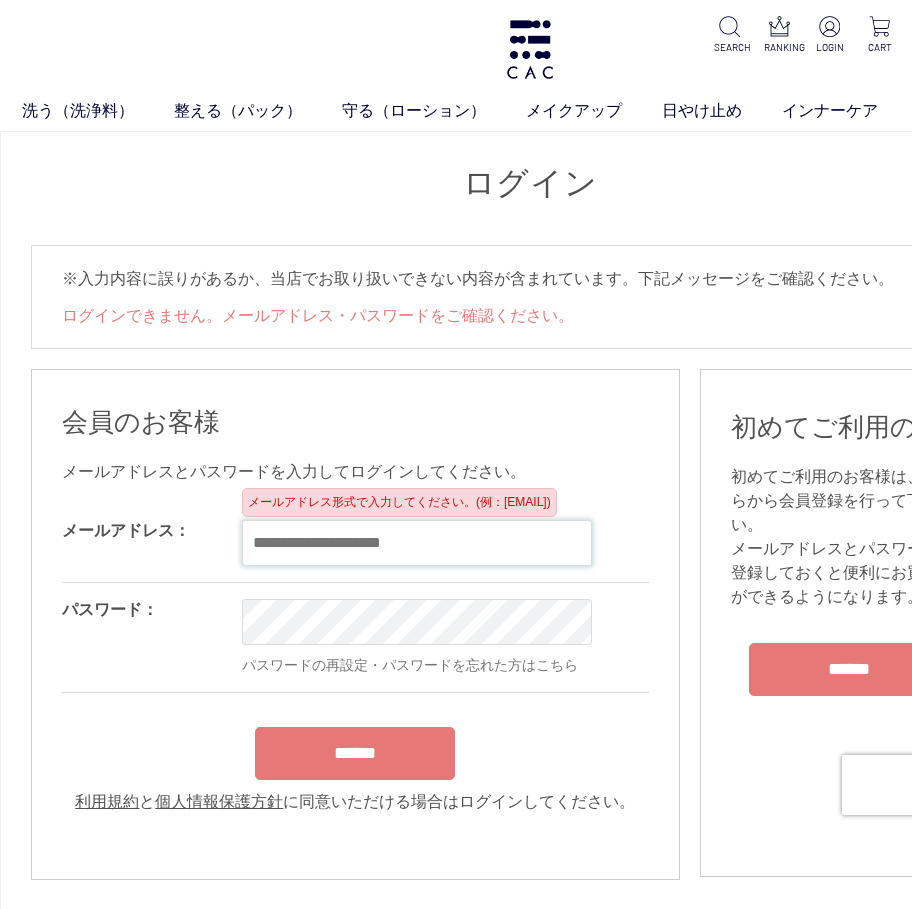 paste on "**********" 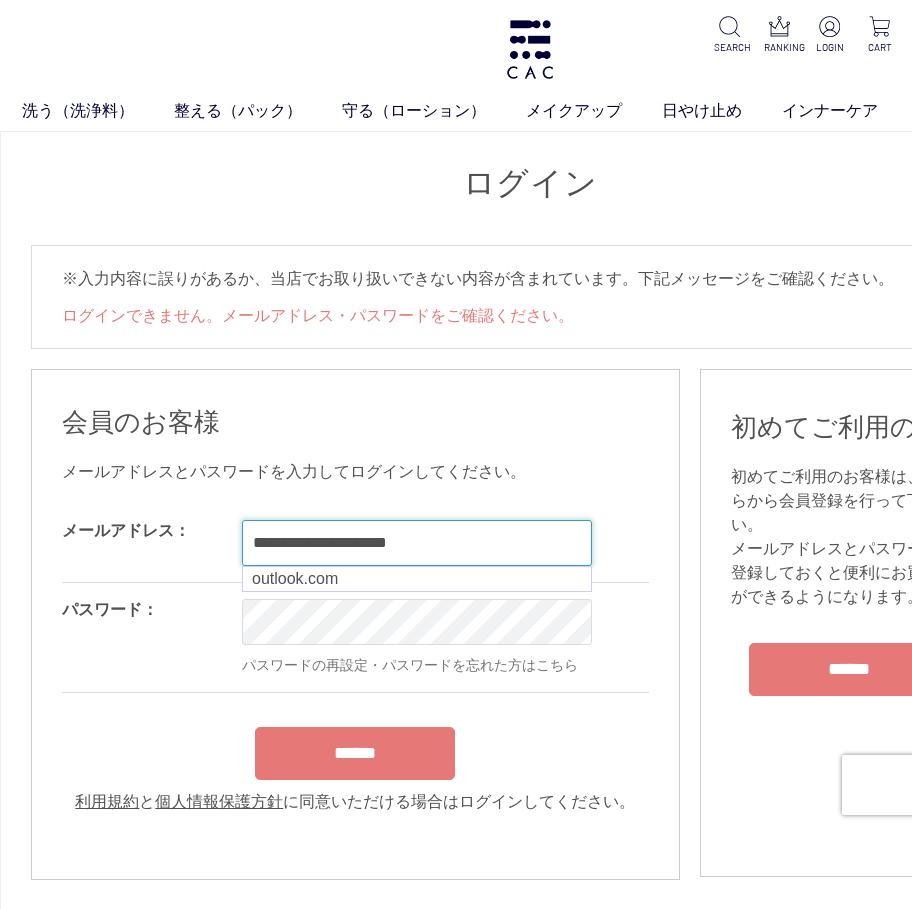 type on "**********" 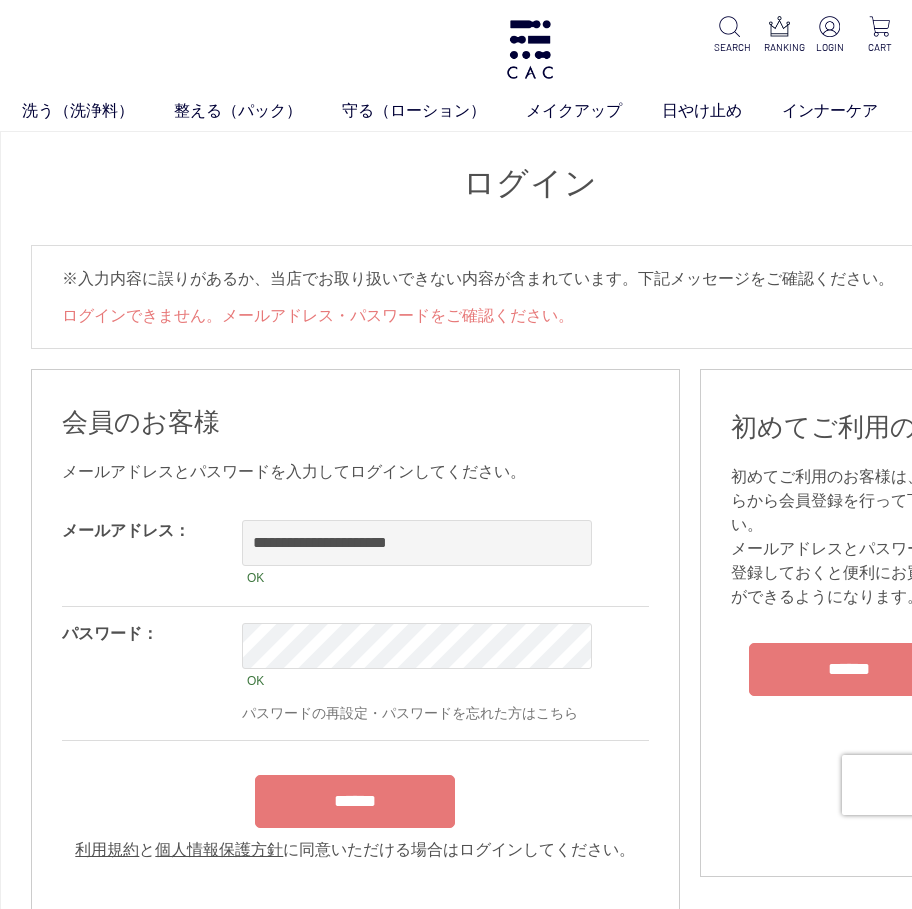 click on "**********" at bounding box center (355, 683) 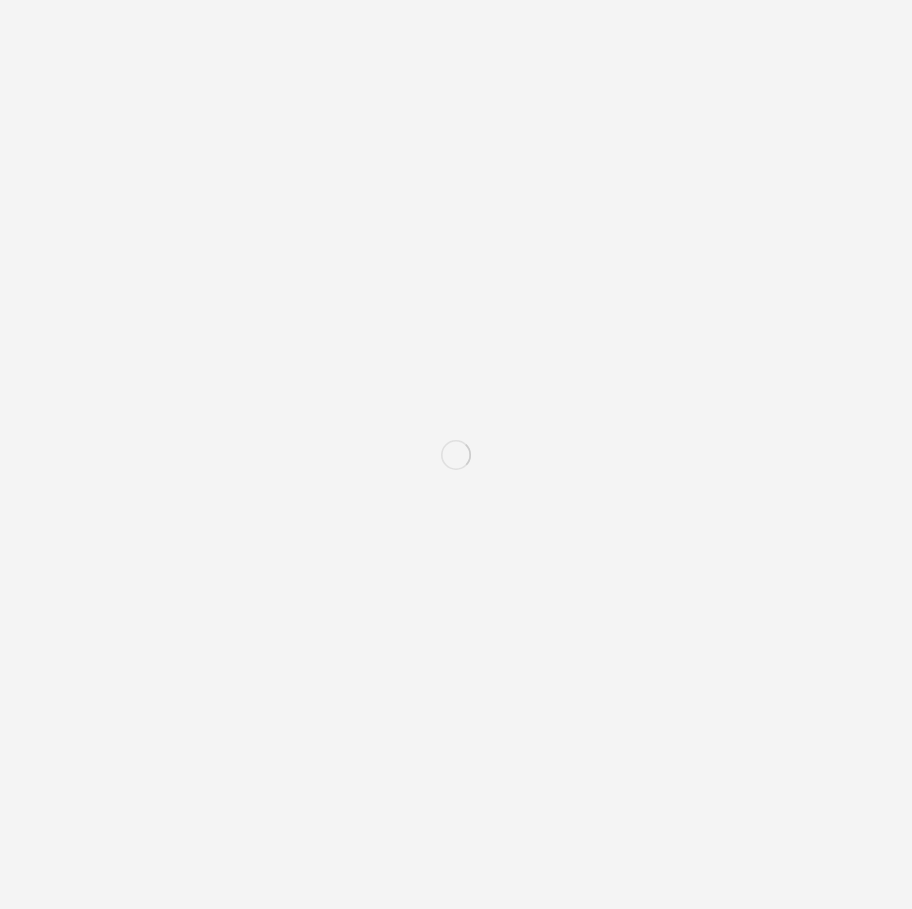 scroll, scrollTop: 0, scrollLeft: 0, axis: both 